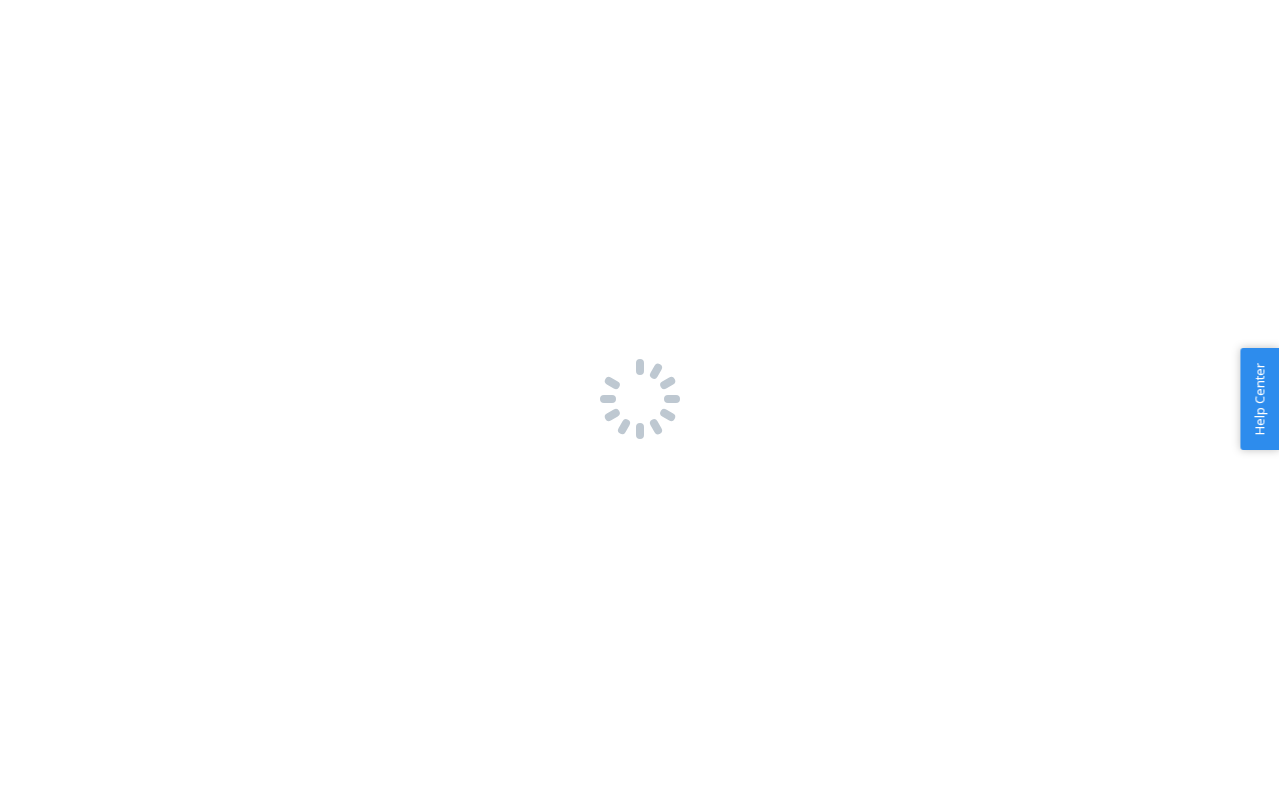 scroll, scrollTop: 0, scrollLeft: 0, axis: both 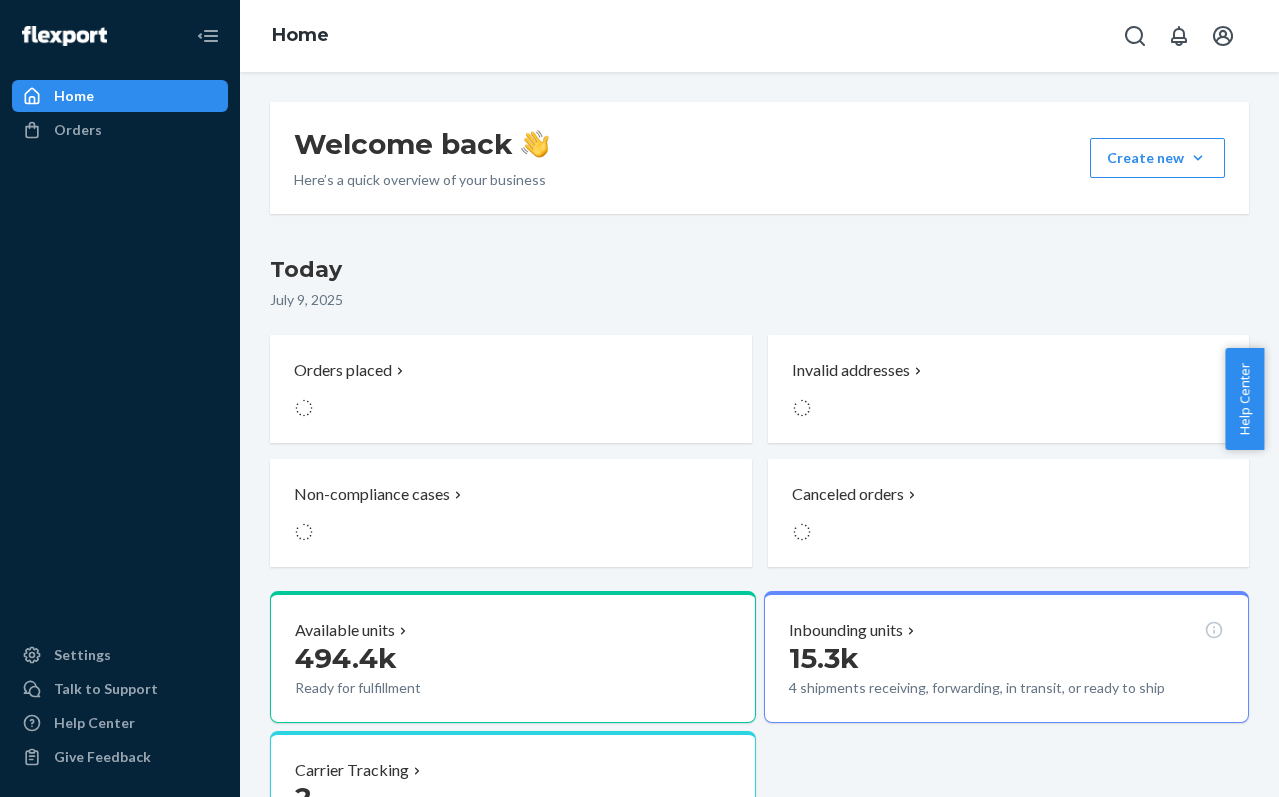 click on "Home Orders Ecommerce Orders Wholesale Orders Settings Talk to Support Help Center Give Feedback" at bounding box center (120, 398) 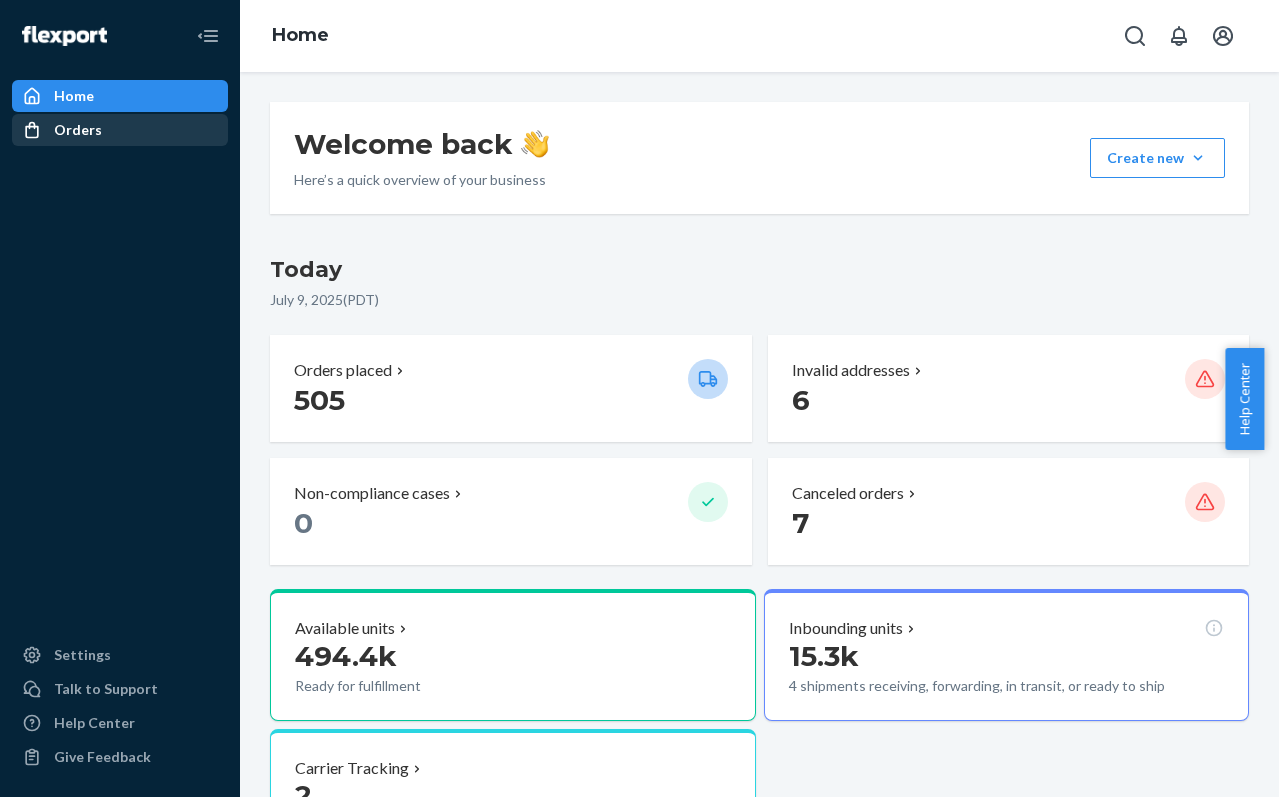 click on "Orders" at bounding box center [120, 130] 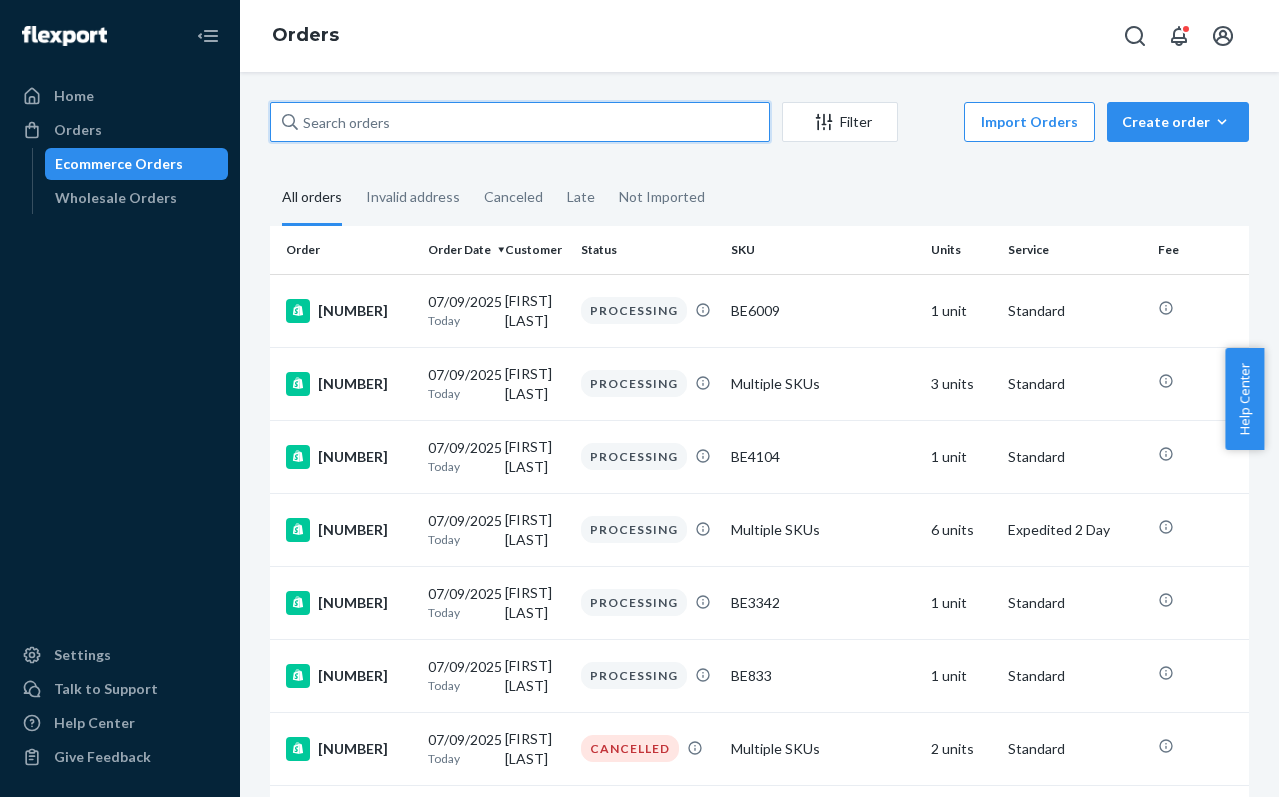 click at bounding box center [520, 122] 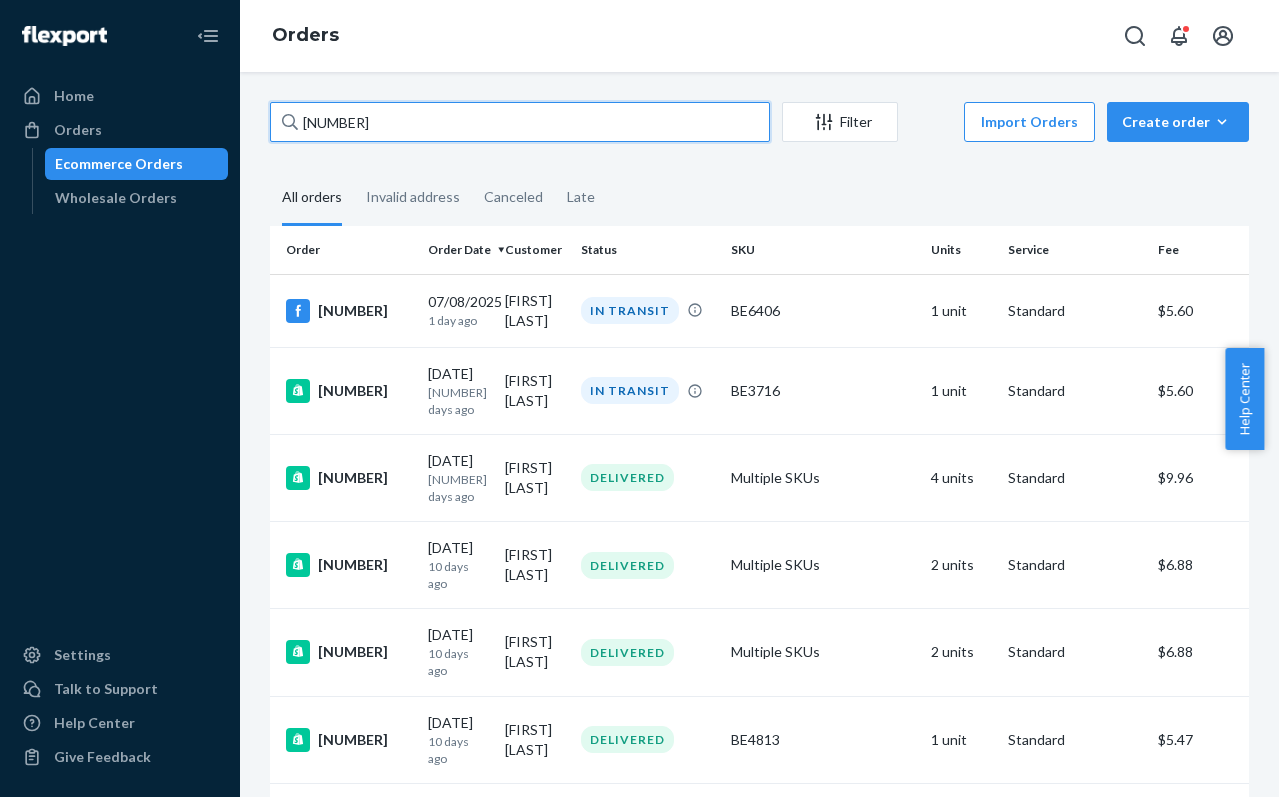 type on "7614865" 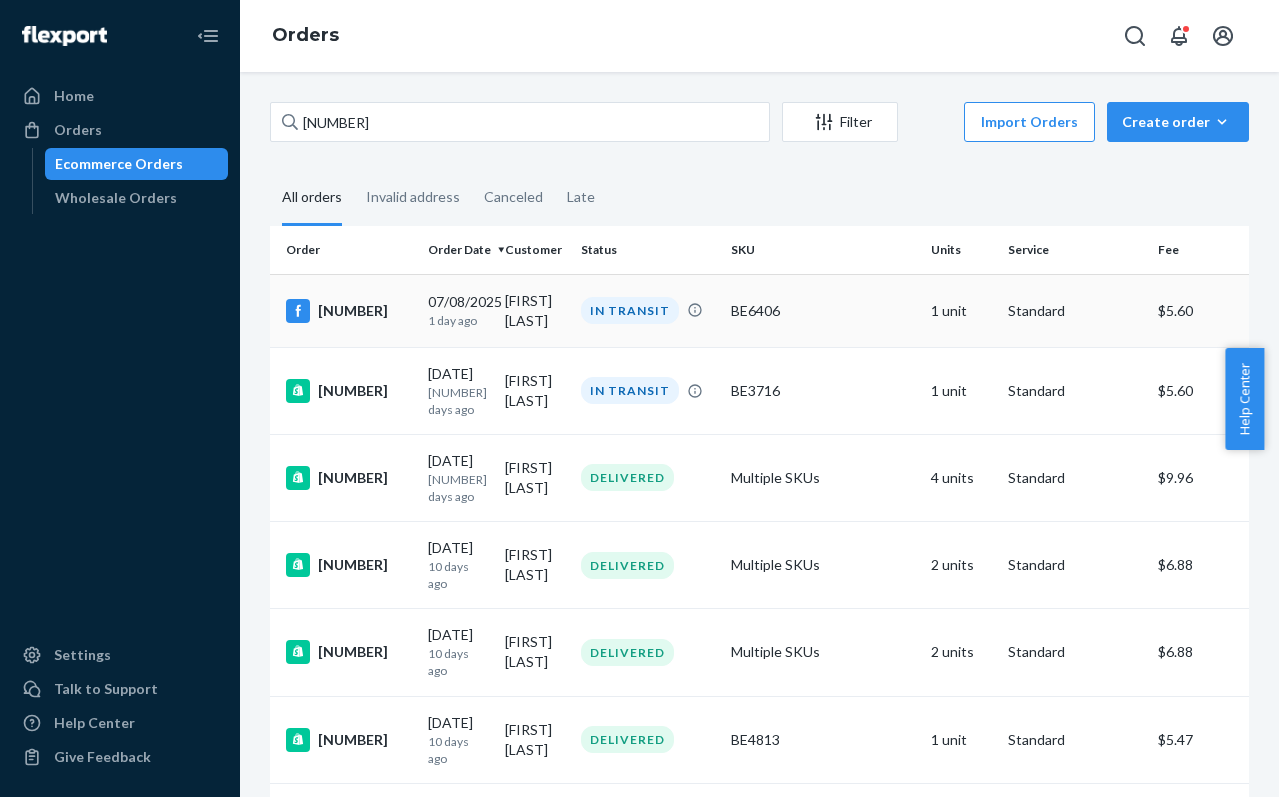 click on "7644865" at bounding box center (349, 311) 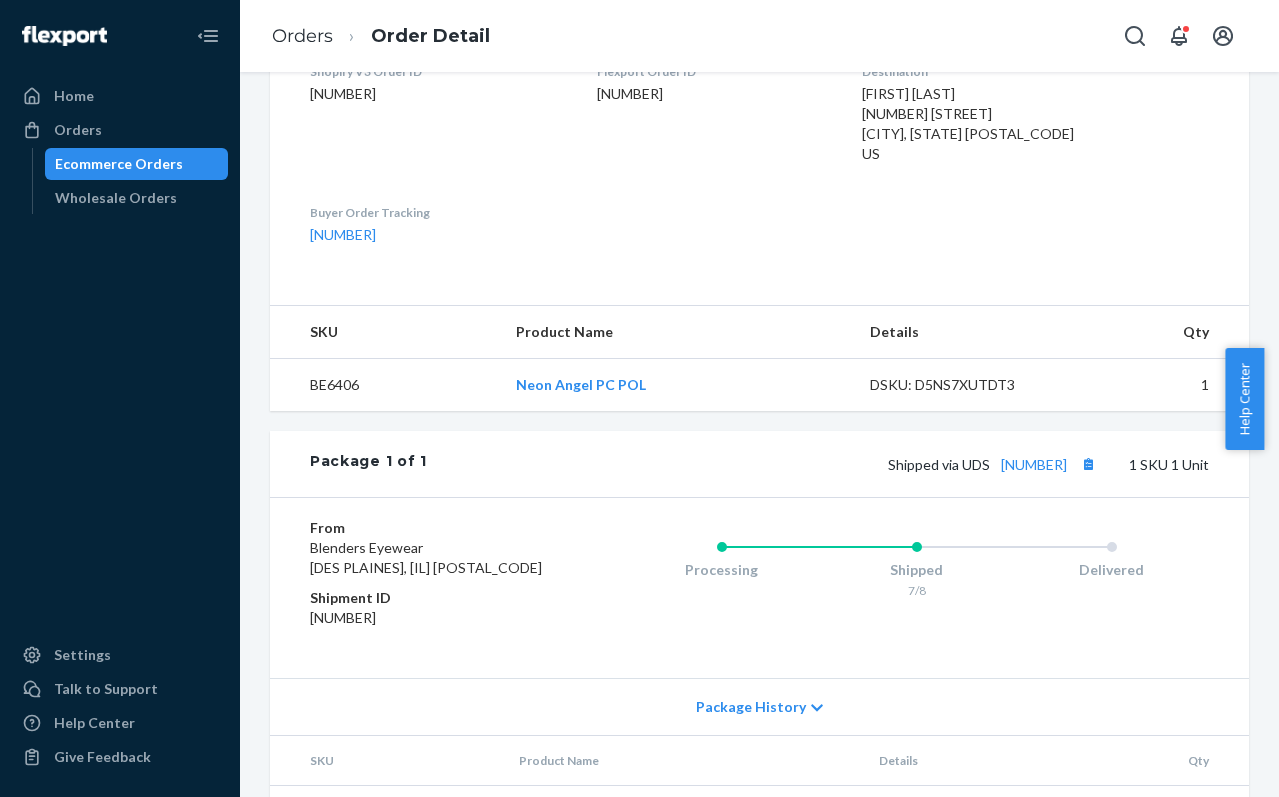 scroll, scrollTop: 602, scrollLeft: 0, axis: vertical 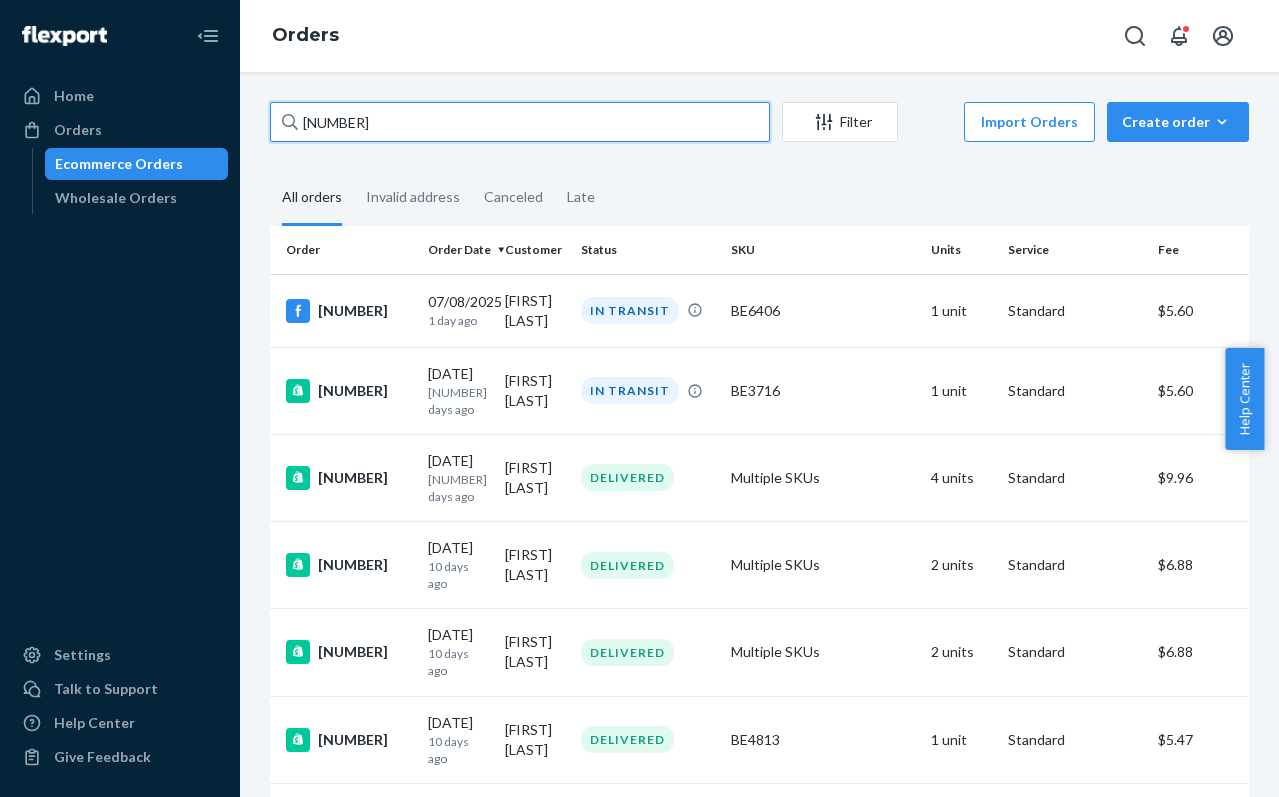 click on "7614865" at bounding box center (520, 122) 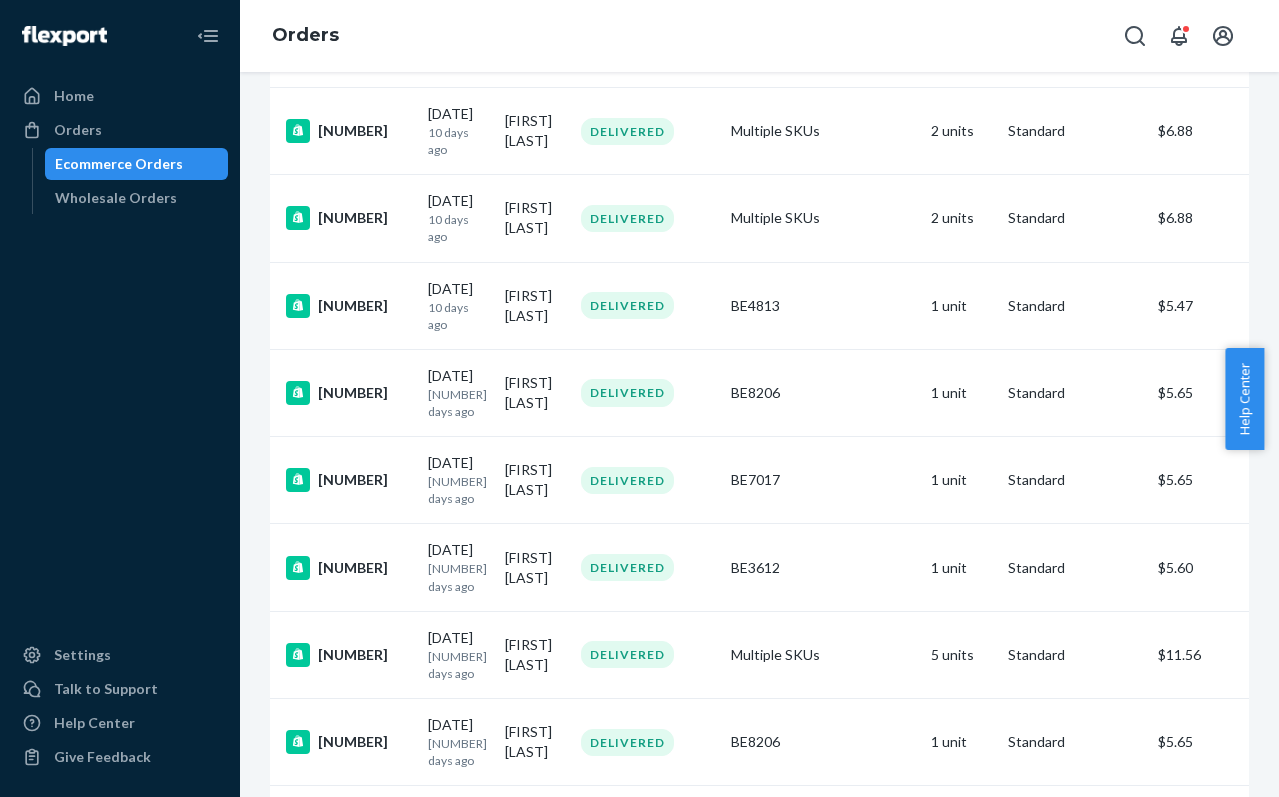 scroll, scrollTop: 0, scrollLeft: 0, axis: both 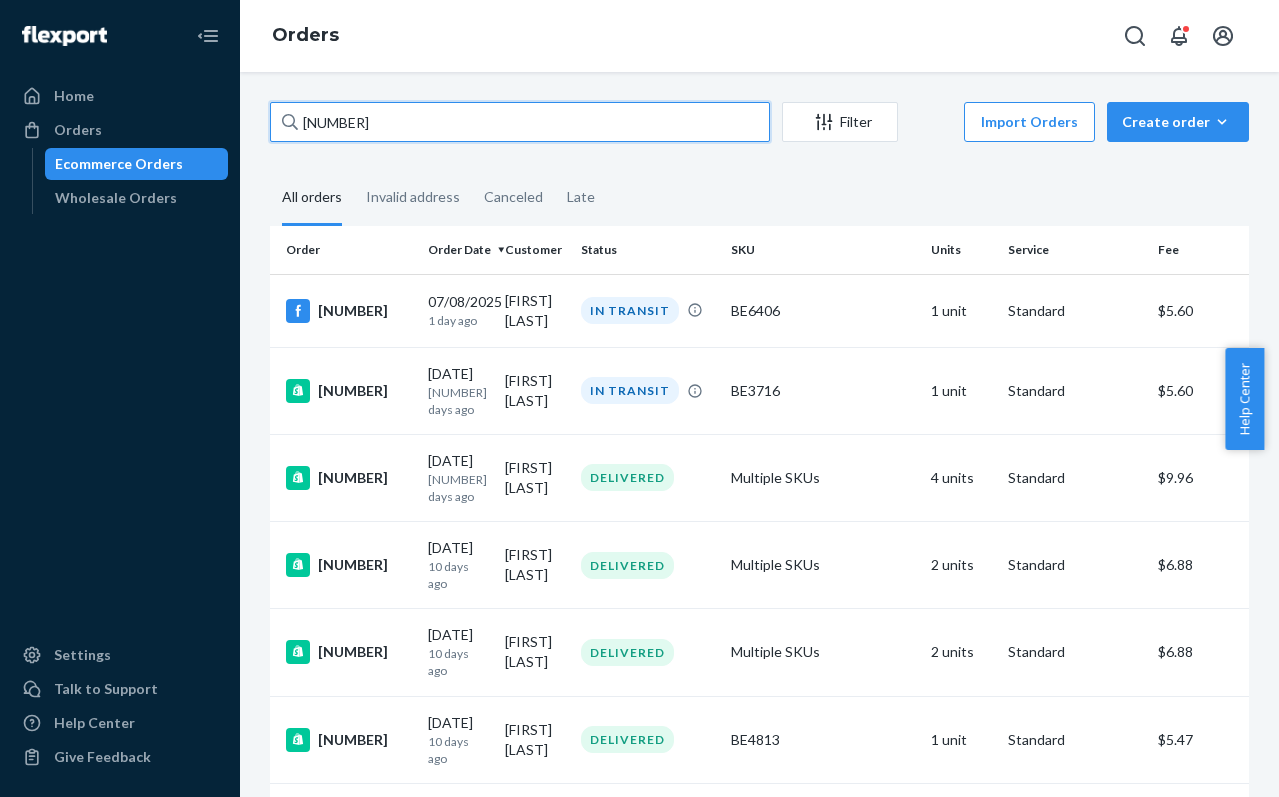 click on "7614865" at bounding box center (520, 122) 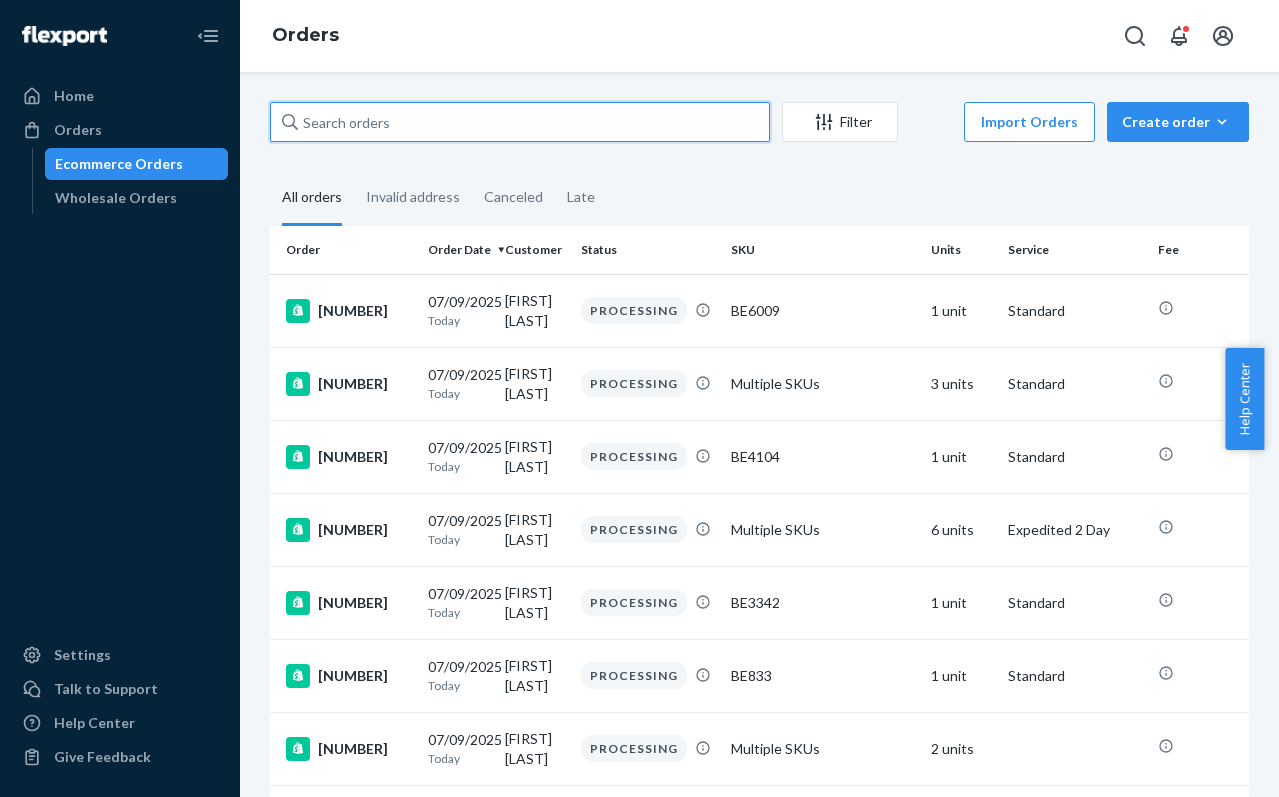 click at bounding box center (520, 122) 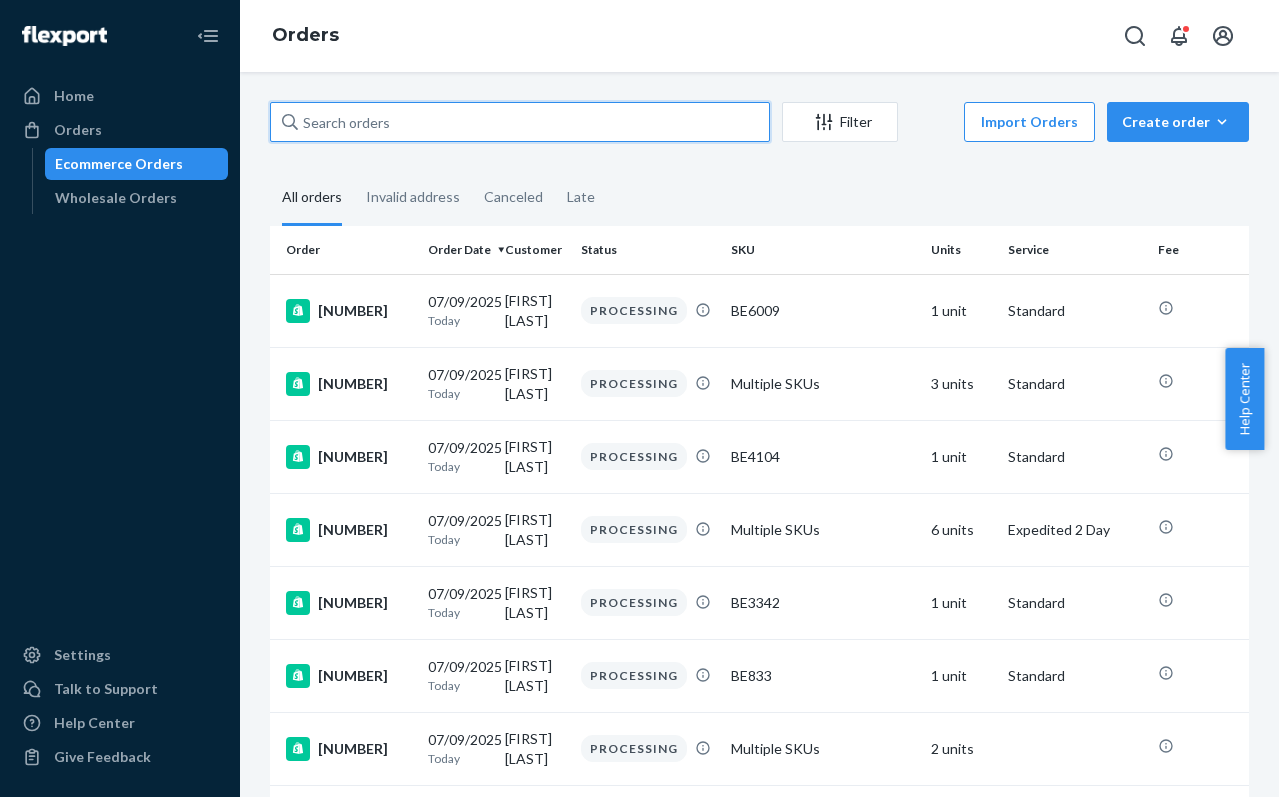 paste on "7614865" 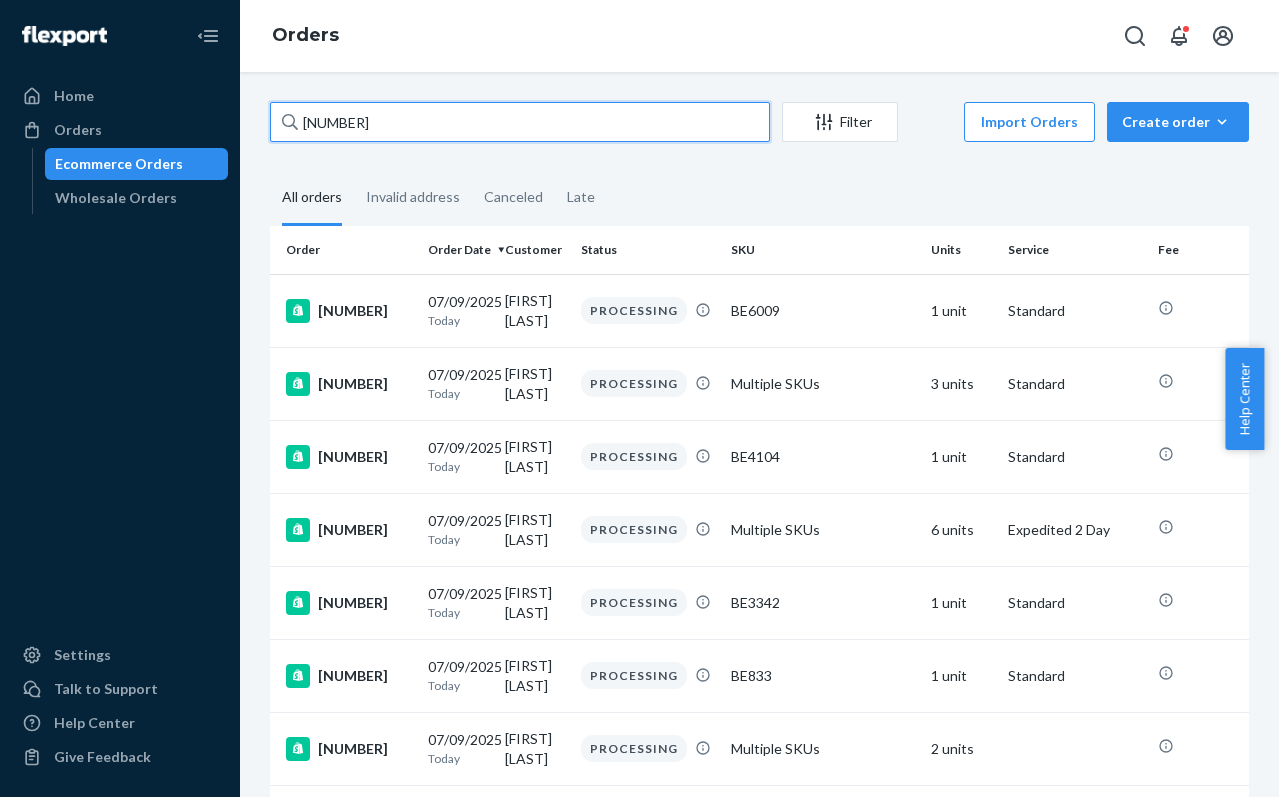 type on "7614865" 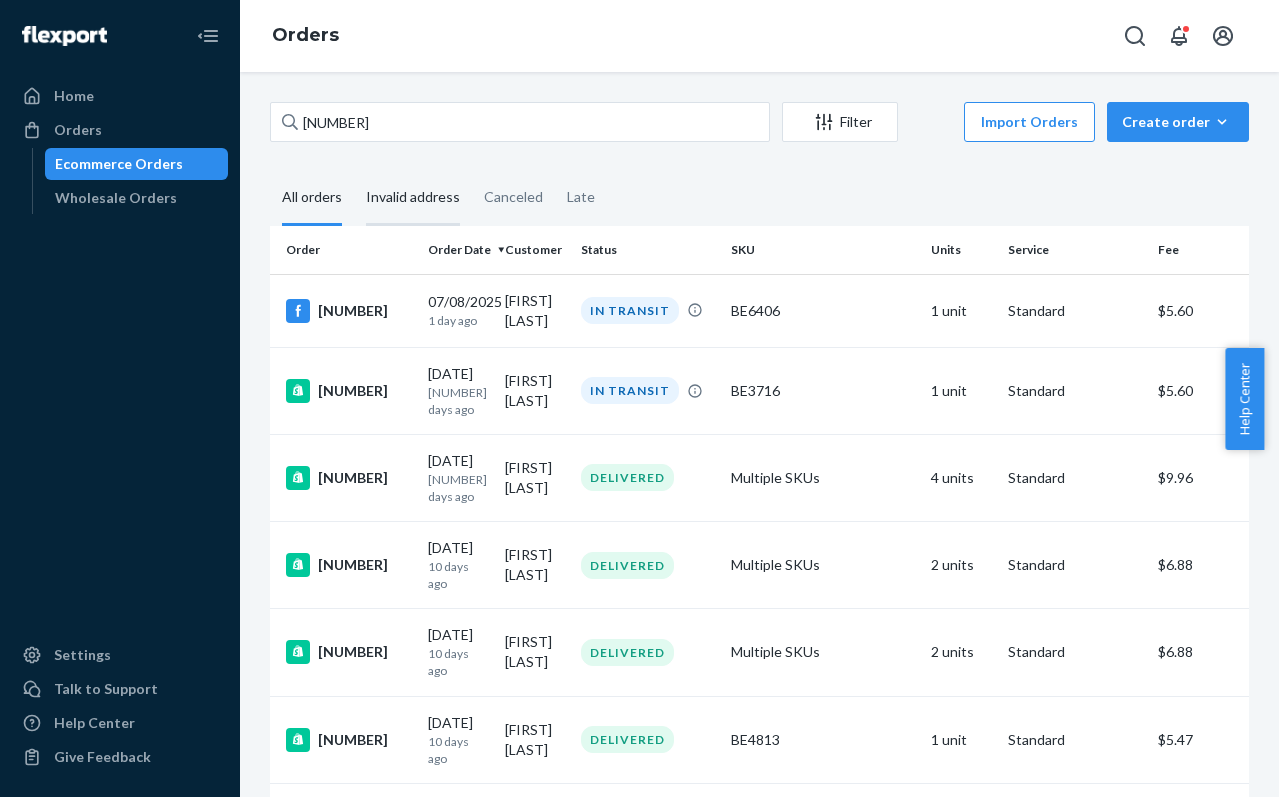 click on "Invalid address" at bounding box center [312, 198] 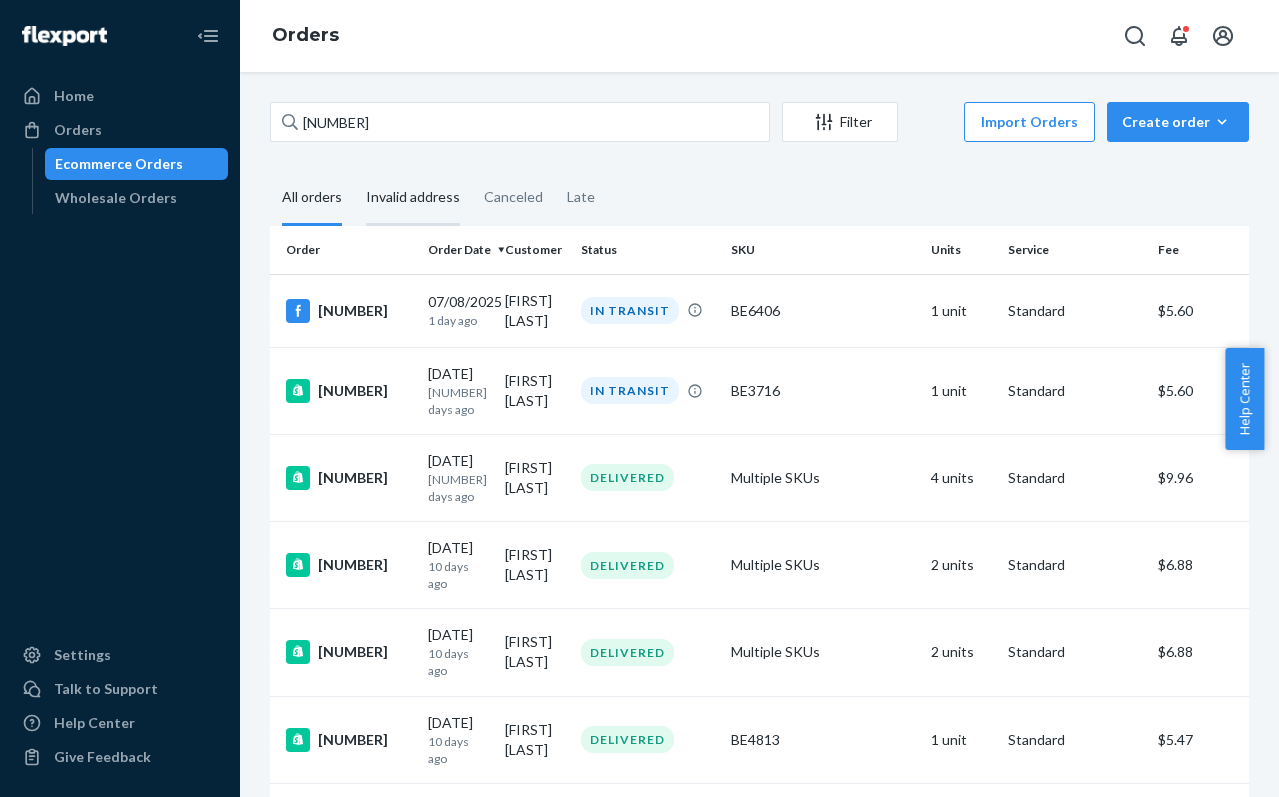 click on "Invalid address" at bounding box center (270, 171) 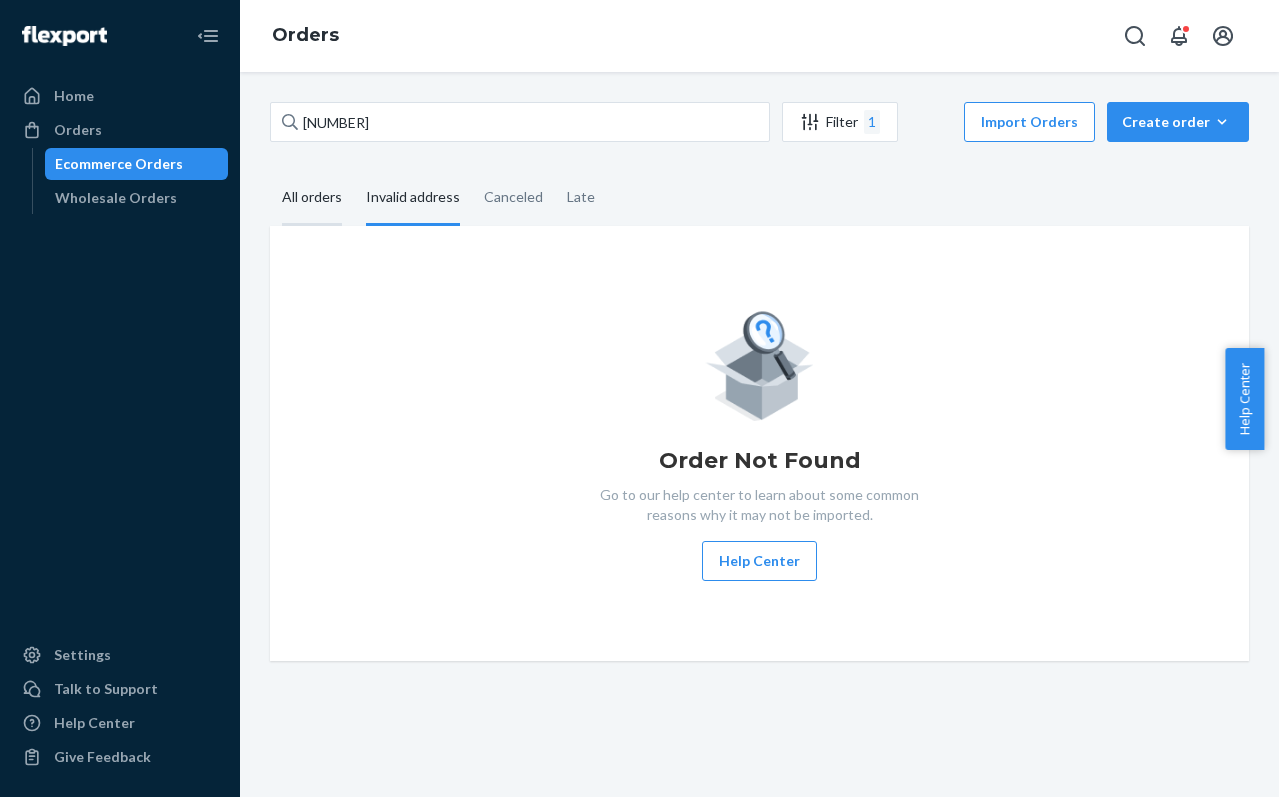 click on "All orders" at bounding box center (312, 198) 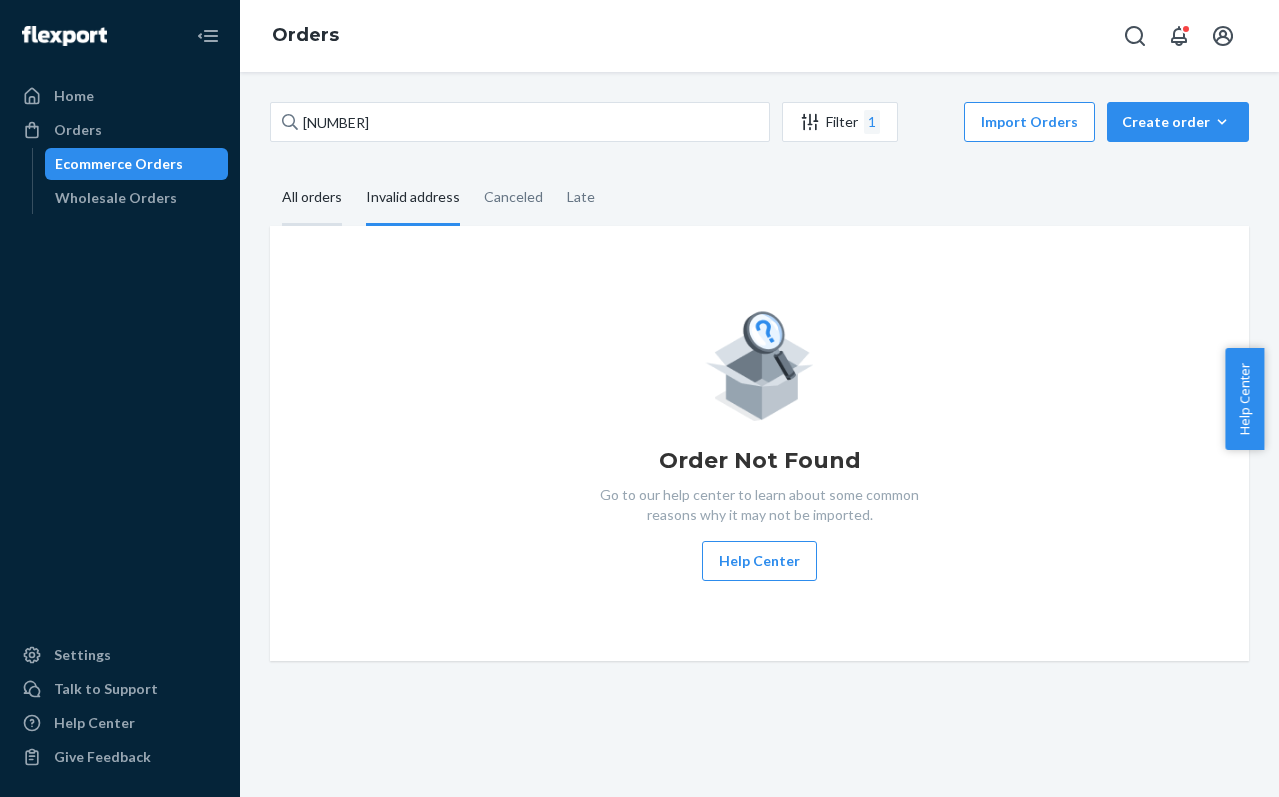 click on "All orders" at bounding box center [270, 171] 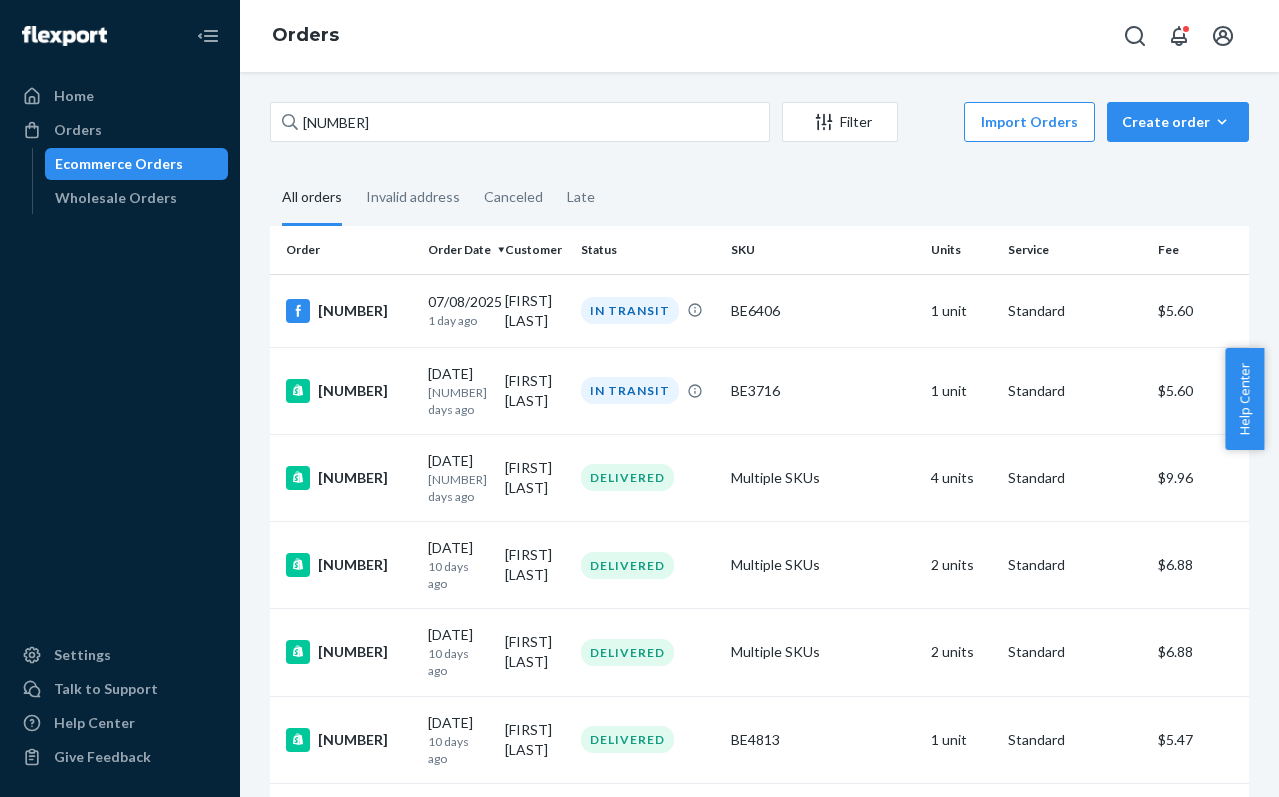 click on "All orders" at bounding box center [312, 198] 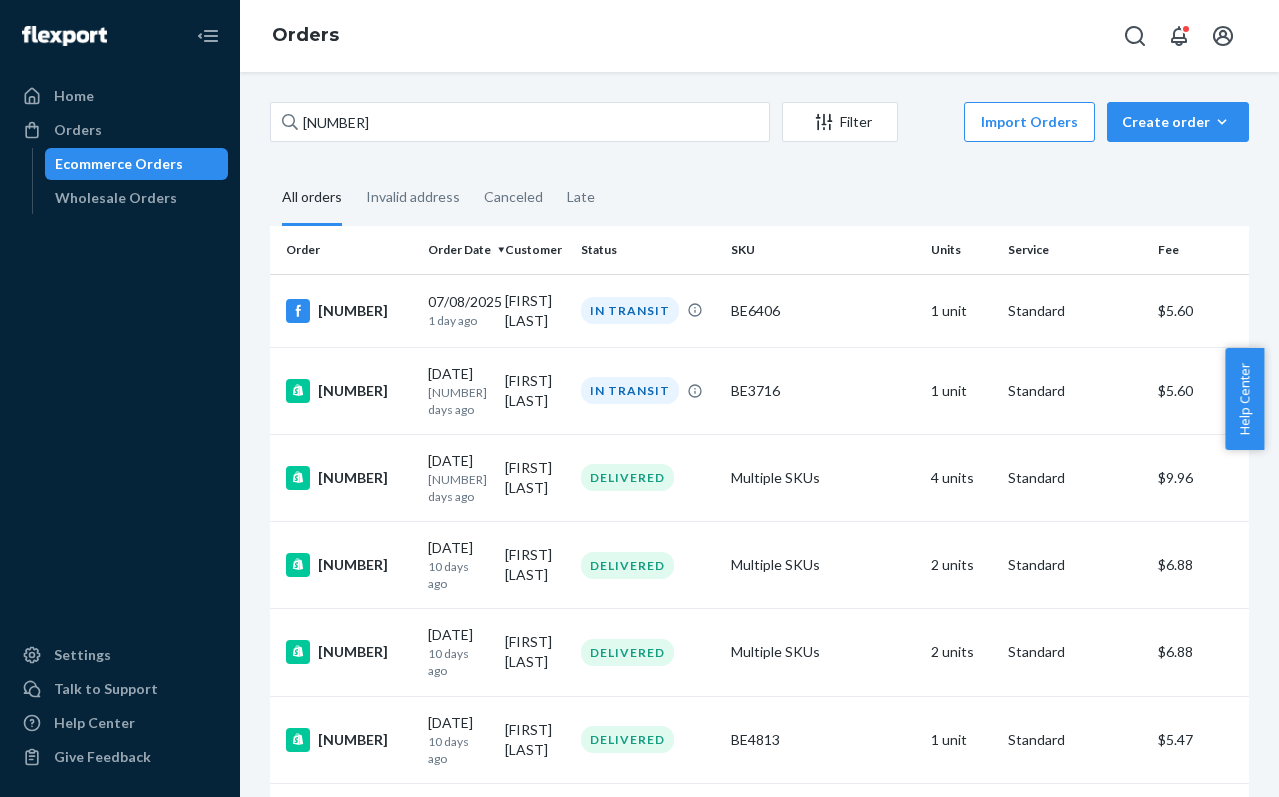 click on "All orders" at bounding box center [270, 171] 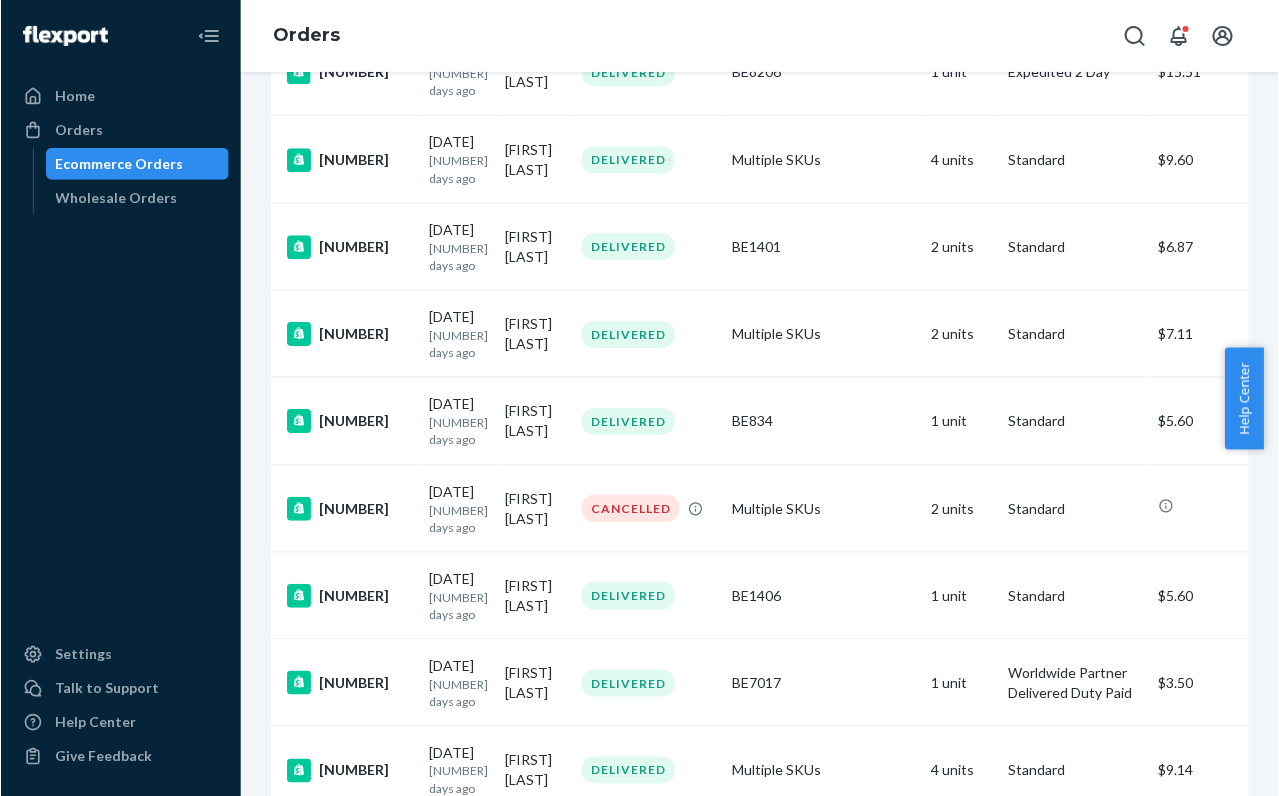 scroll, scrollTop: 1745, scrollLeft: 0, axis: vertical 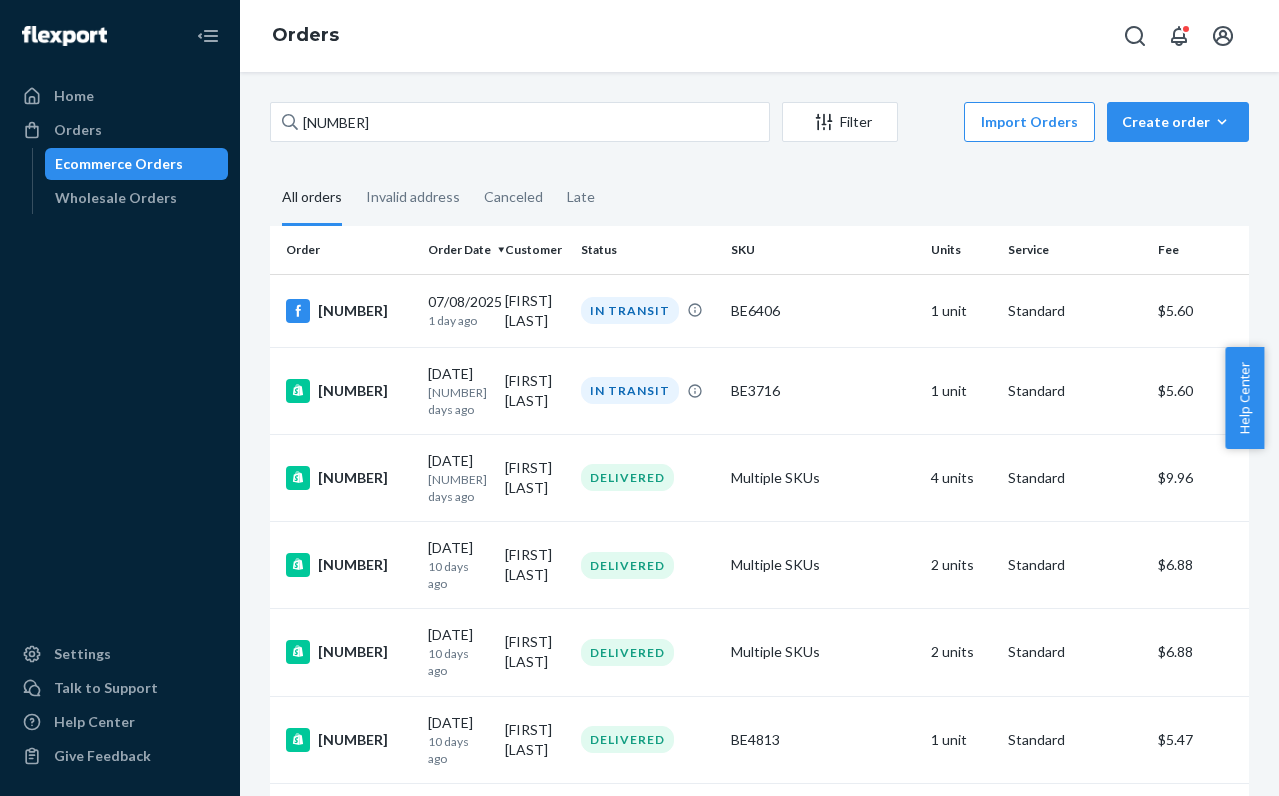 click on "All orders Invalid address Canceled Late" at bounding box center (759, 198) 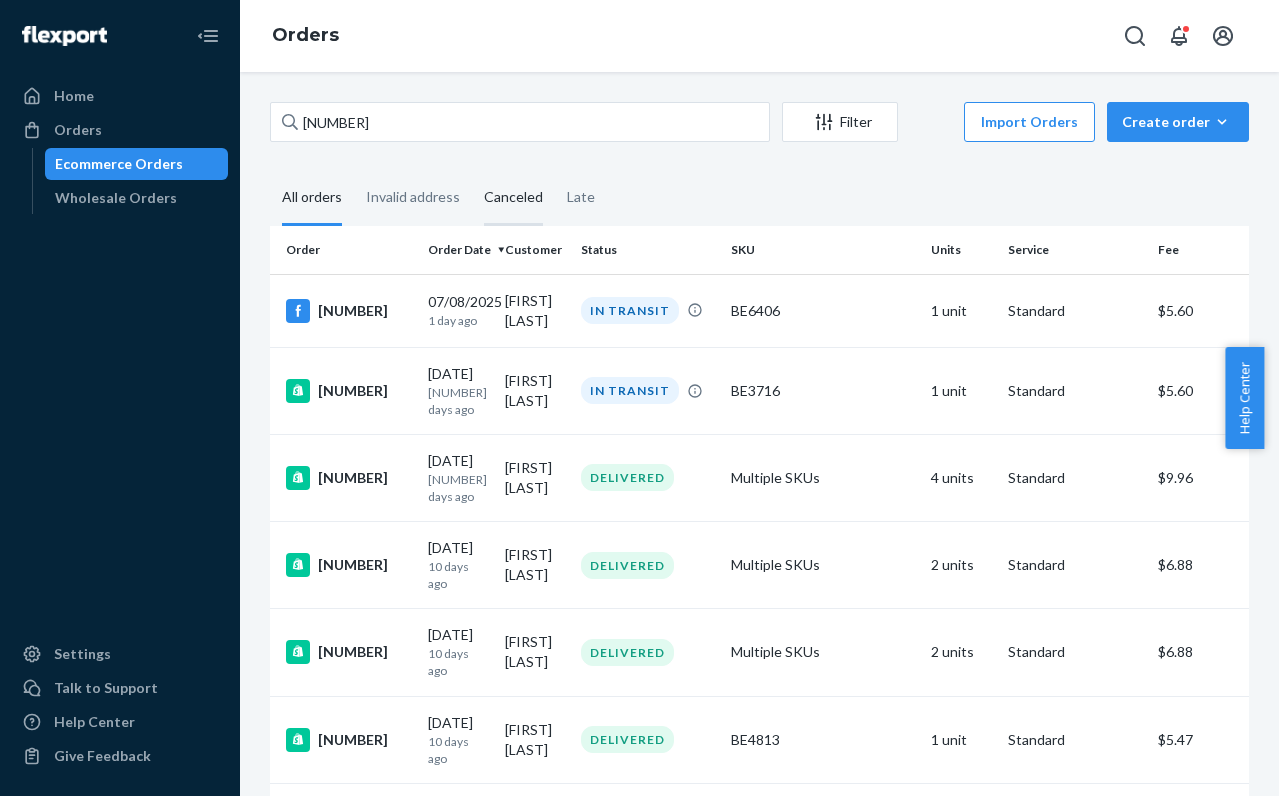 click on "Canceled" at bounding box center [312, 198] 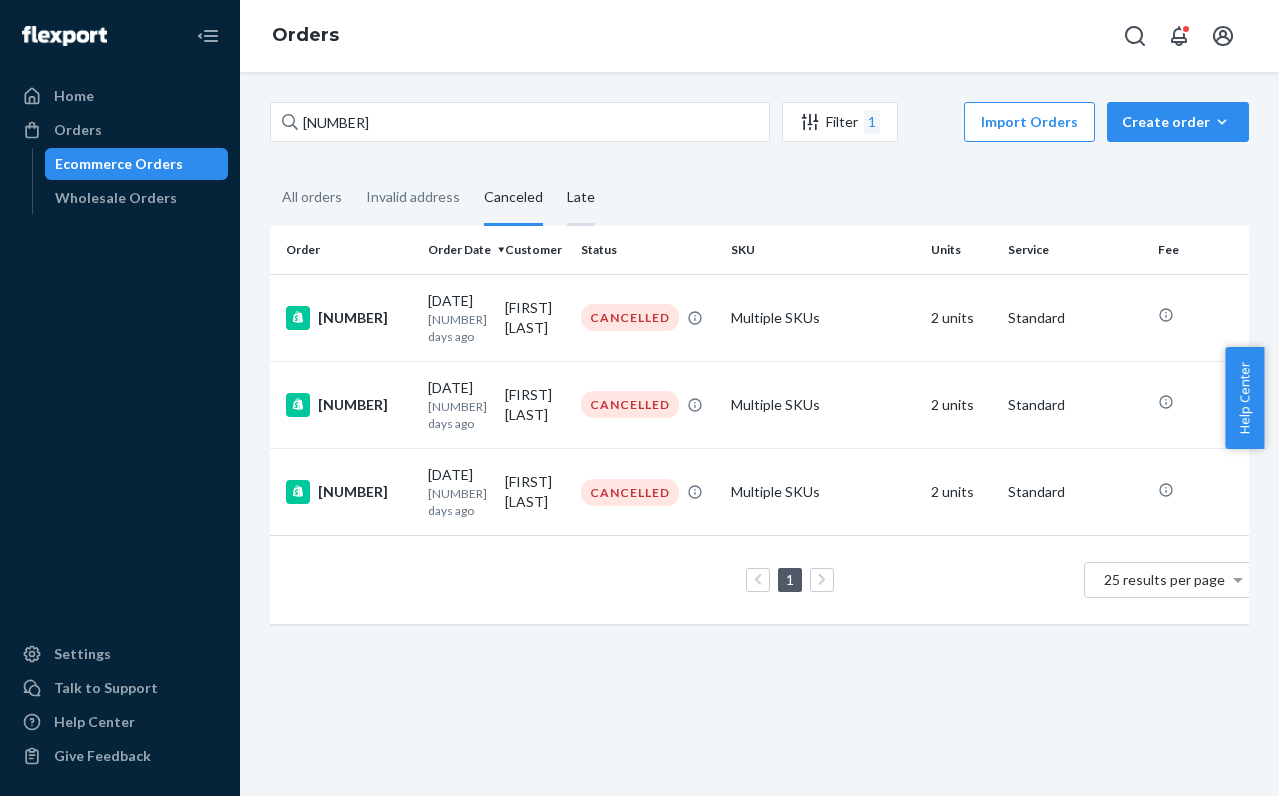 click on "Late" at bounding box center [312, 197] 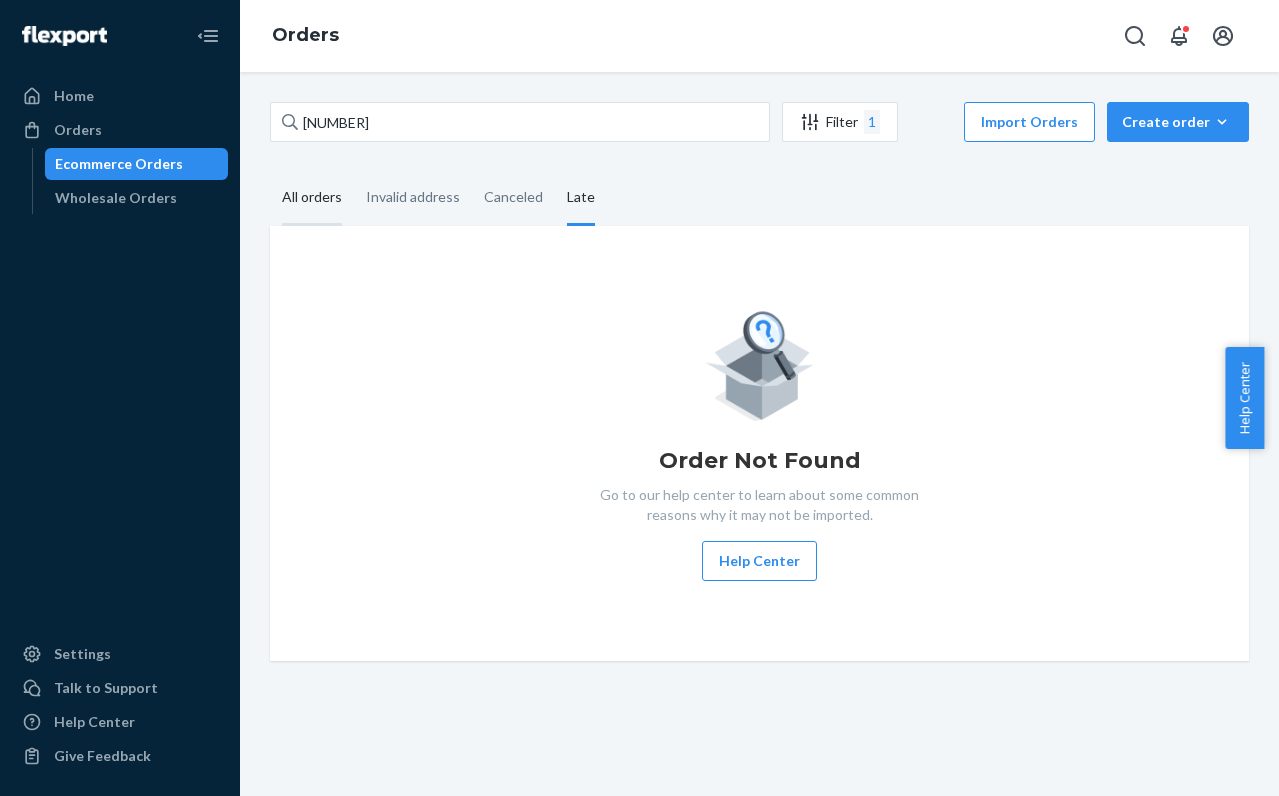 click on "All orders" at bounding box center [312, 198] 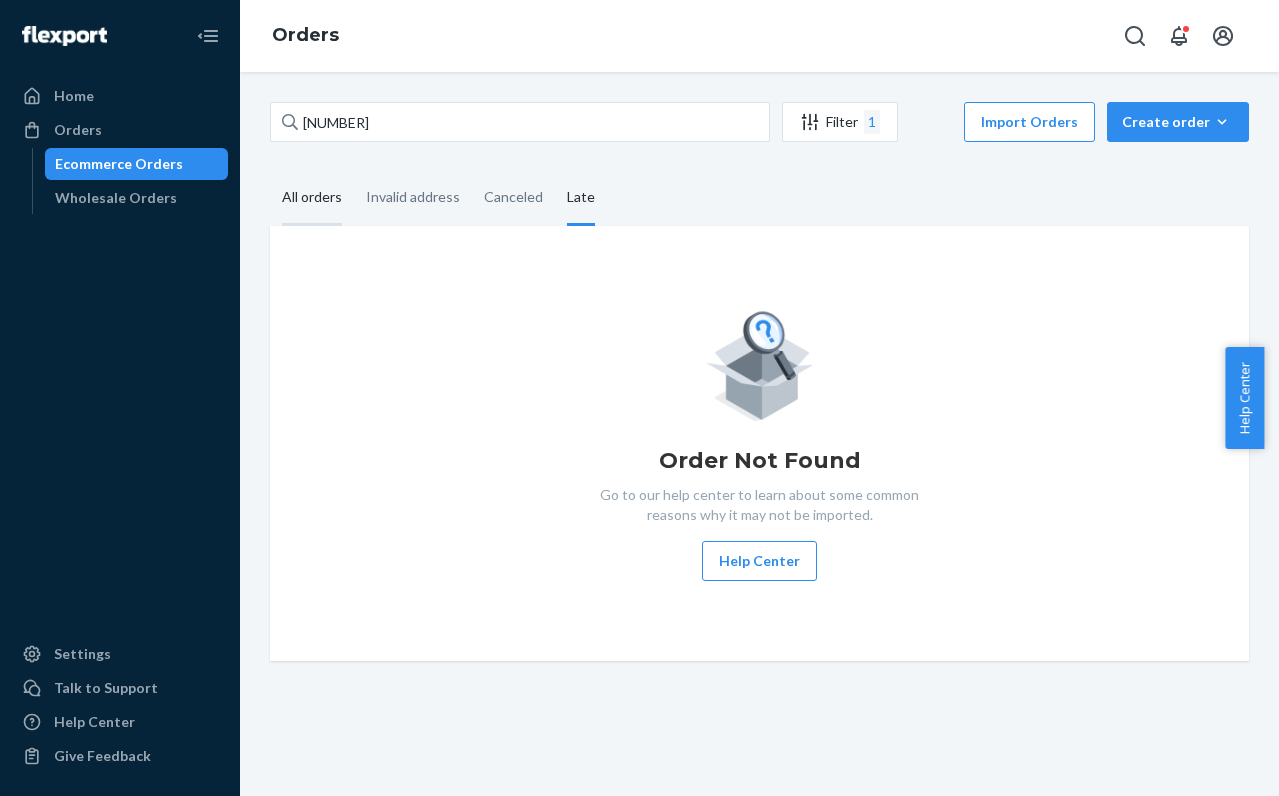 click on "All orders" at bounding box center (270, 171) 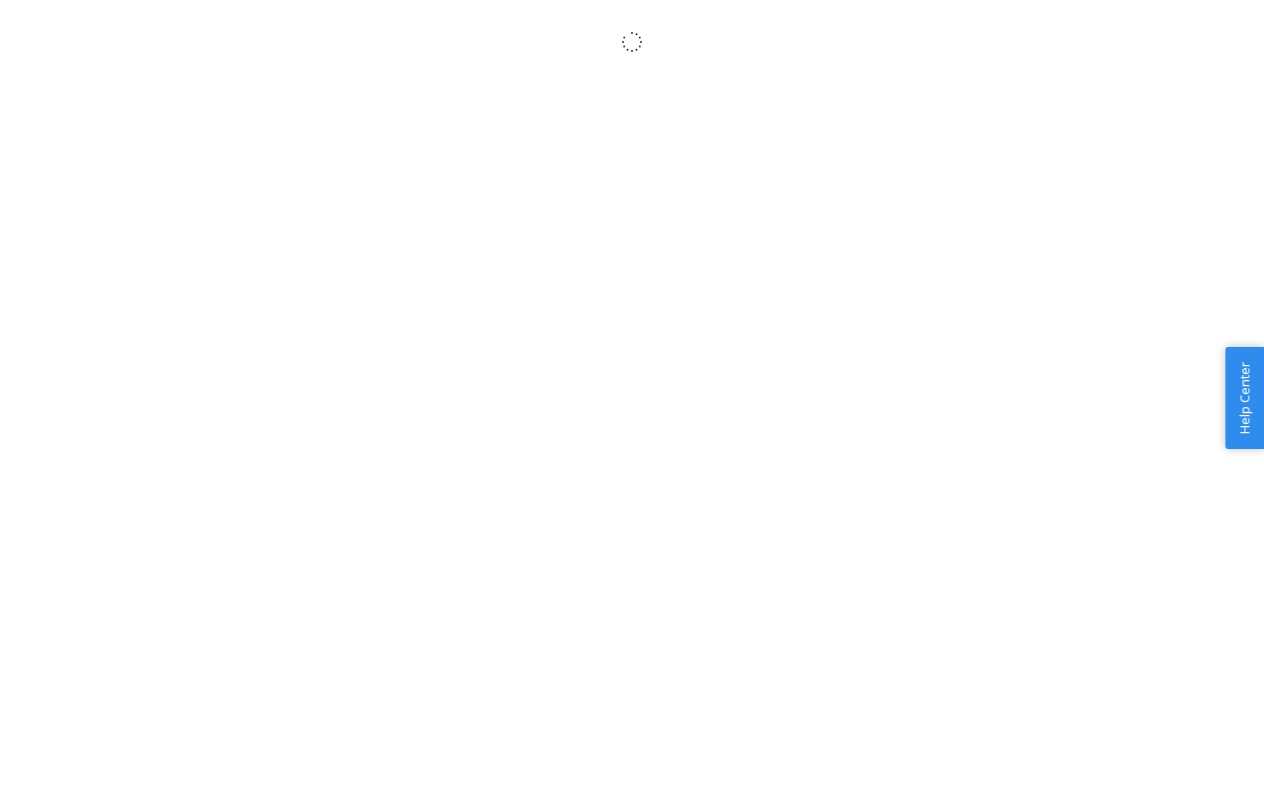 scroll, scrollTop: 0, scrollLeft: 0, axis: both 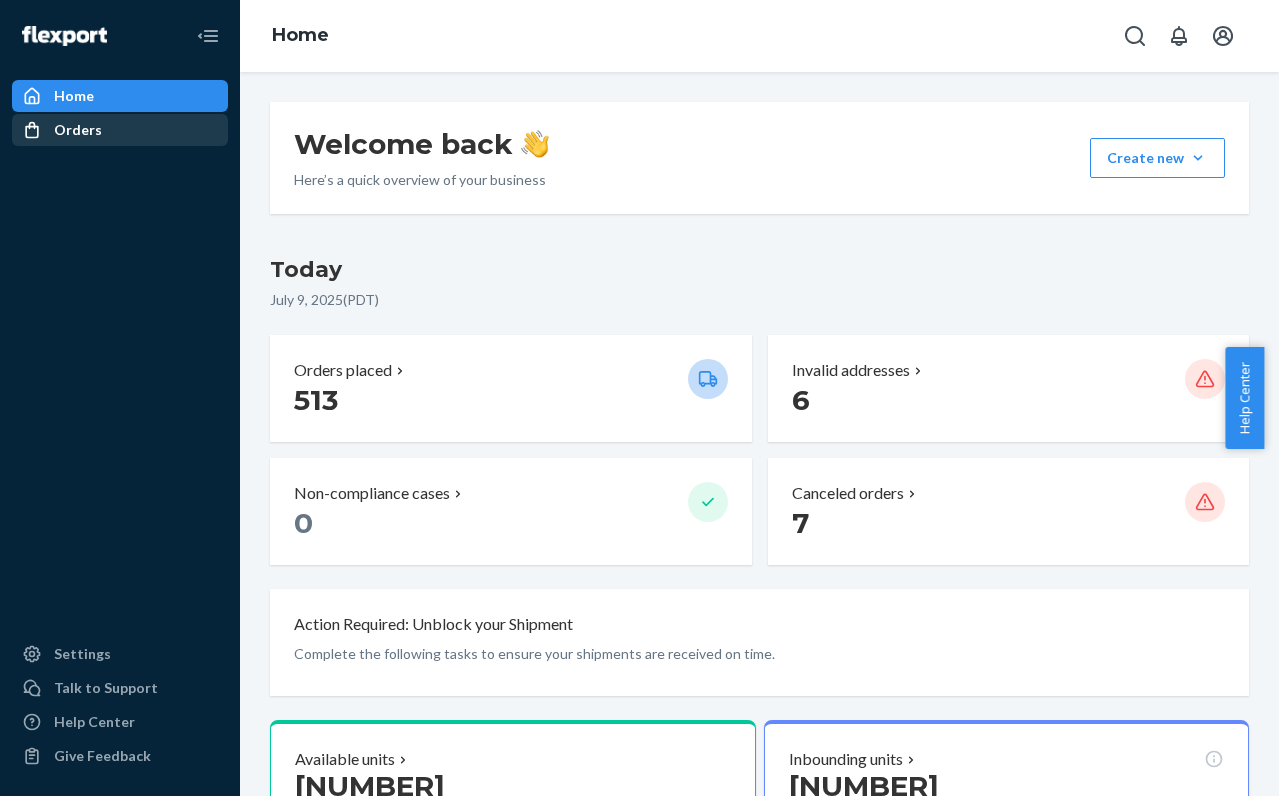 click on "Orders" at bounding box center (120, 130) 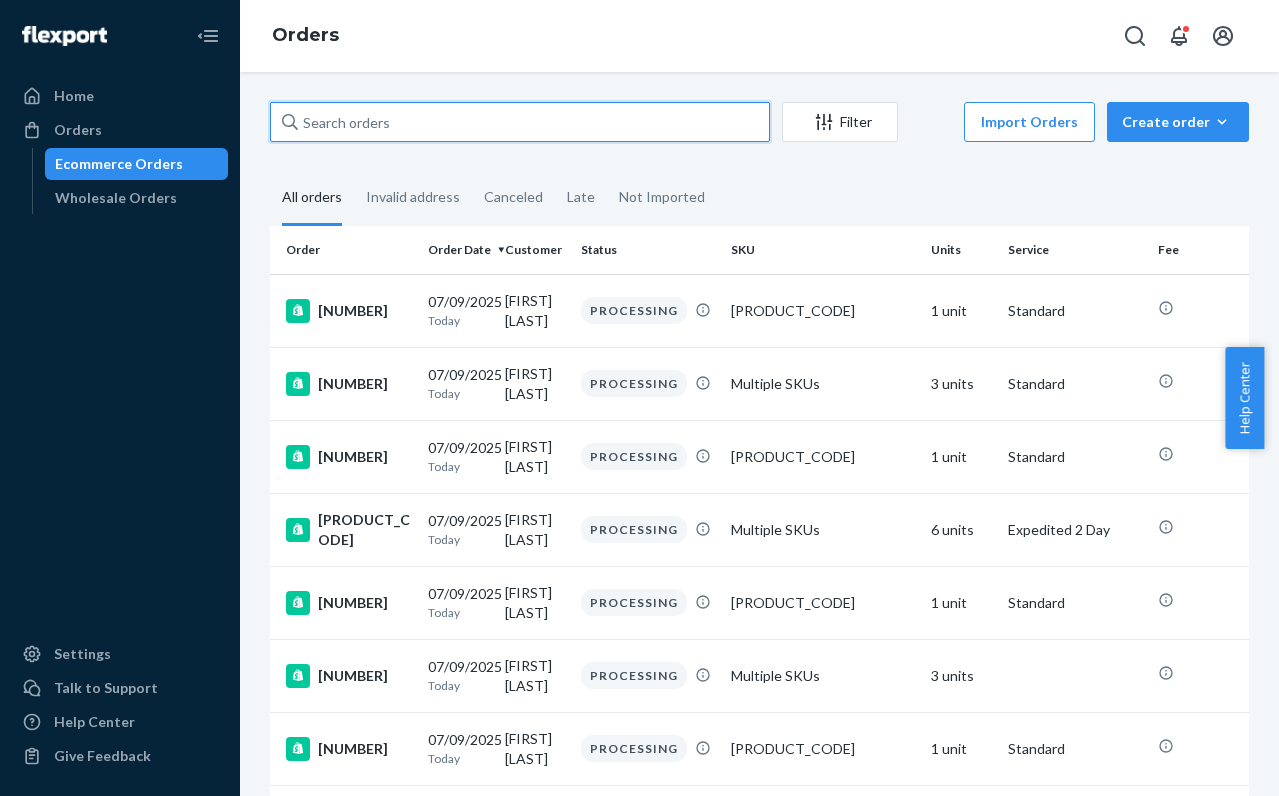 click at bounding box center [520, 122] 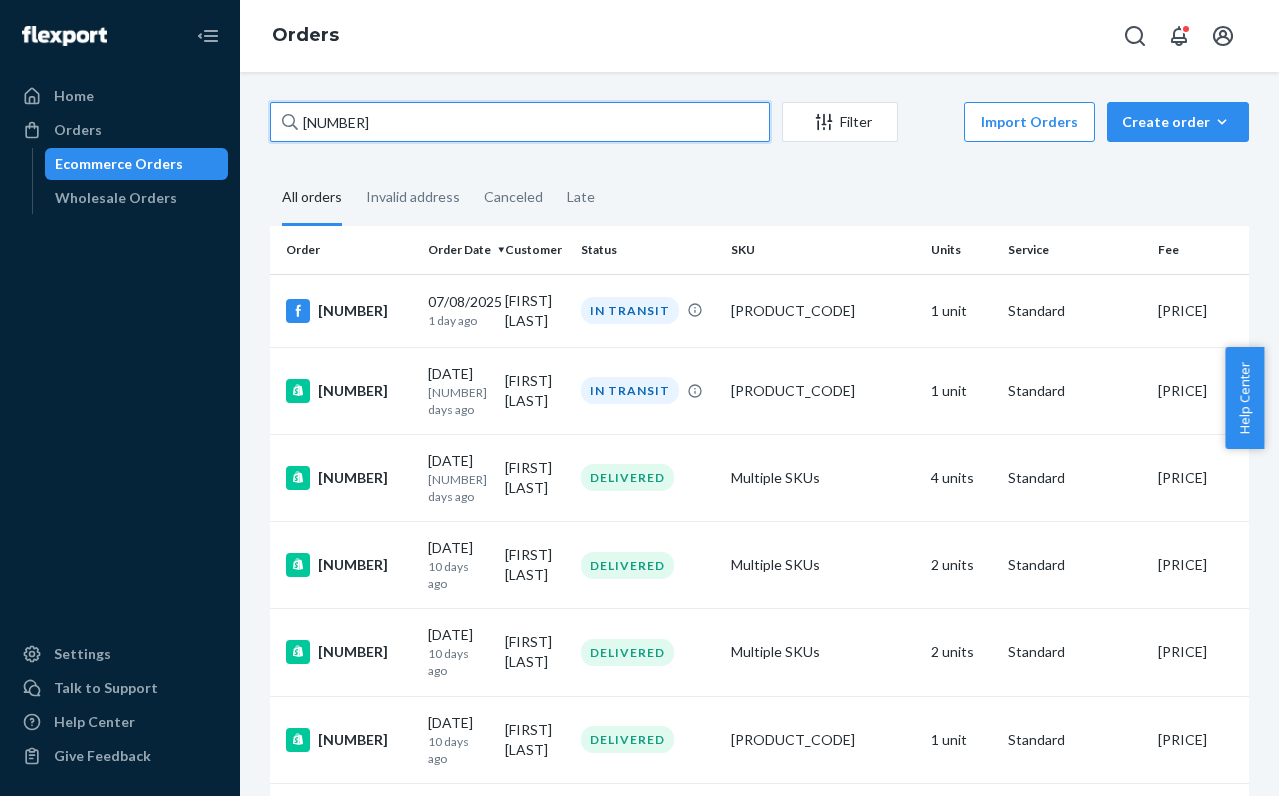 type on "[NUMBER]" 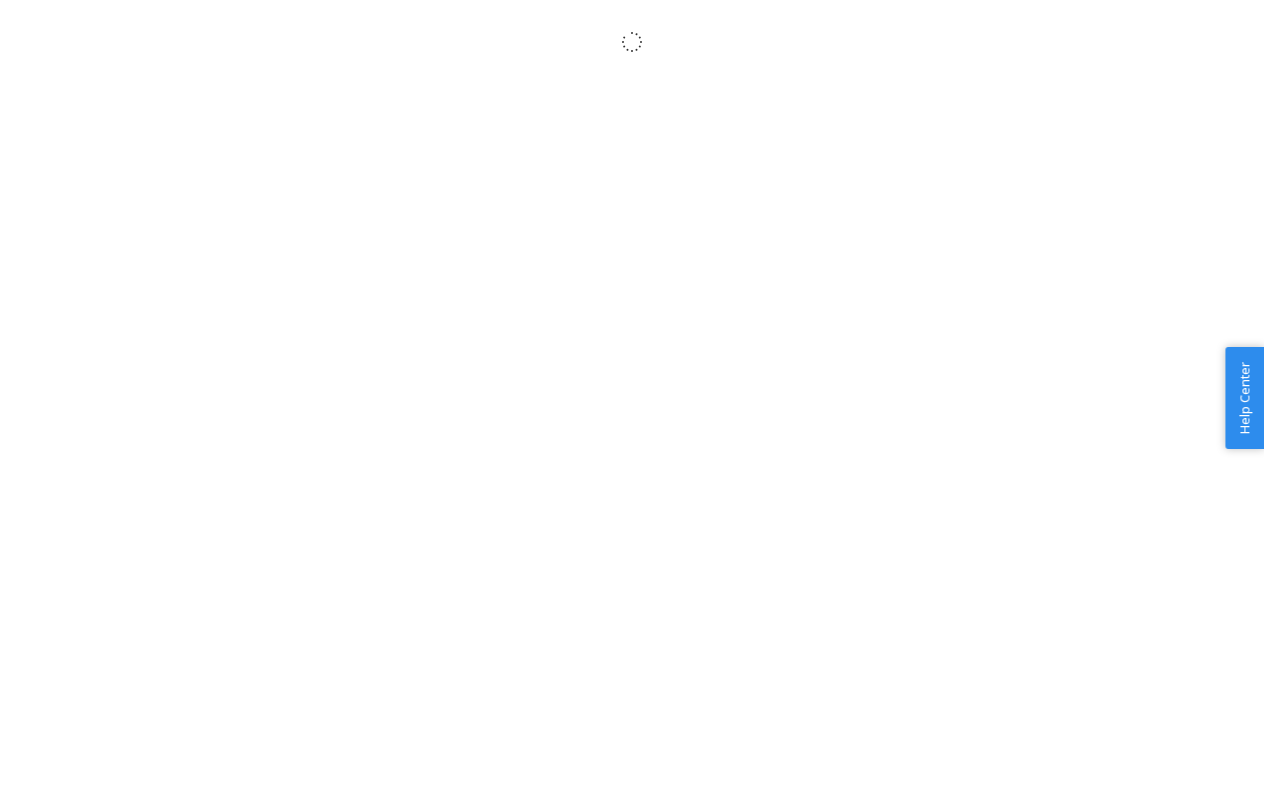 scroll, scrollTop: 0, scrollLeft: 0, axis: both 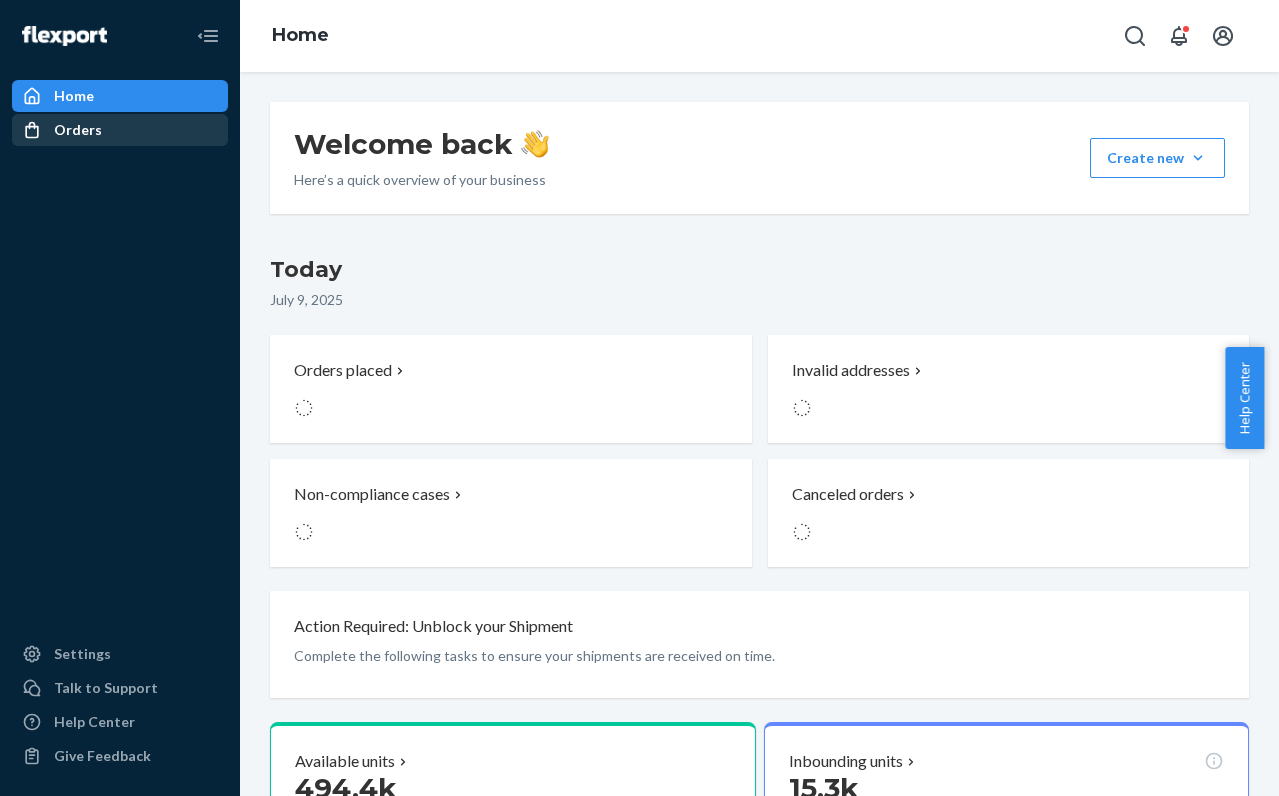 click at bounding box center (38, 130) 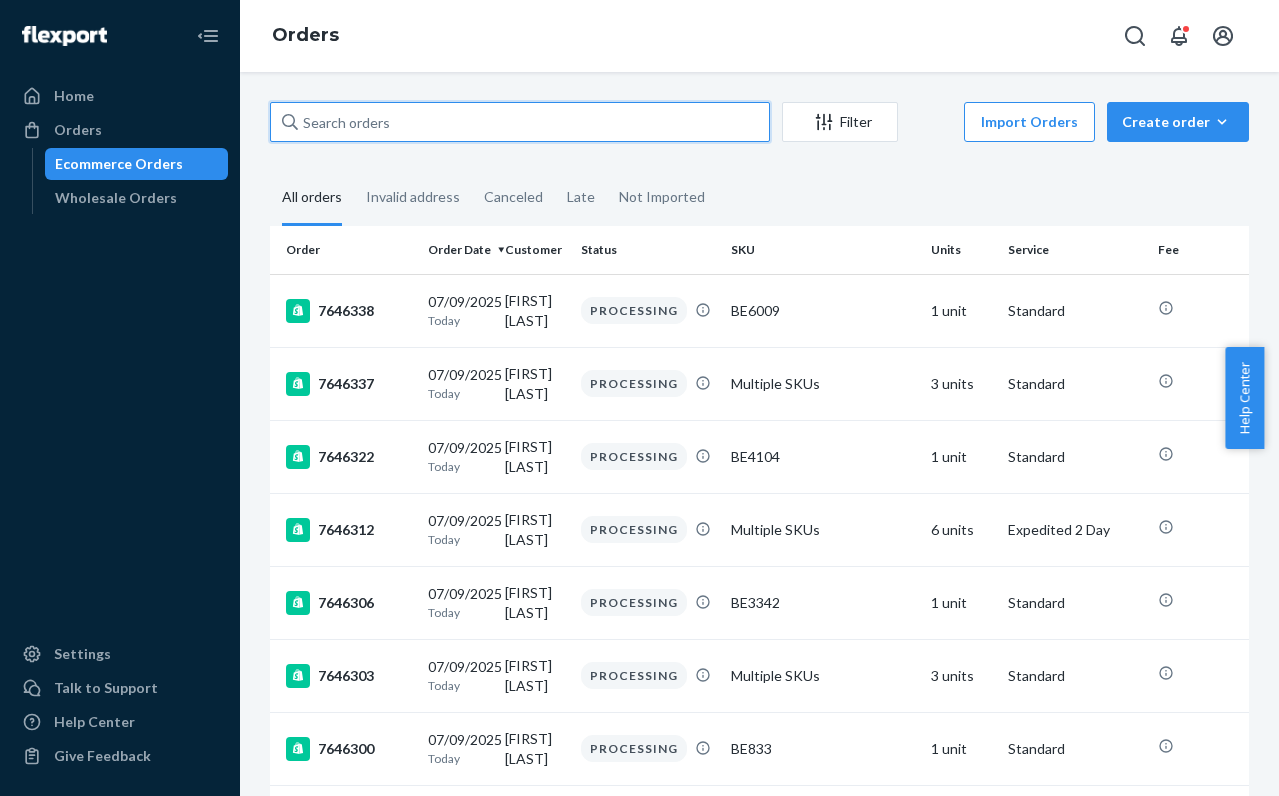 click at bounding box center (520, 122) 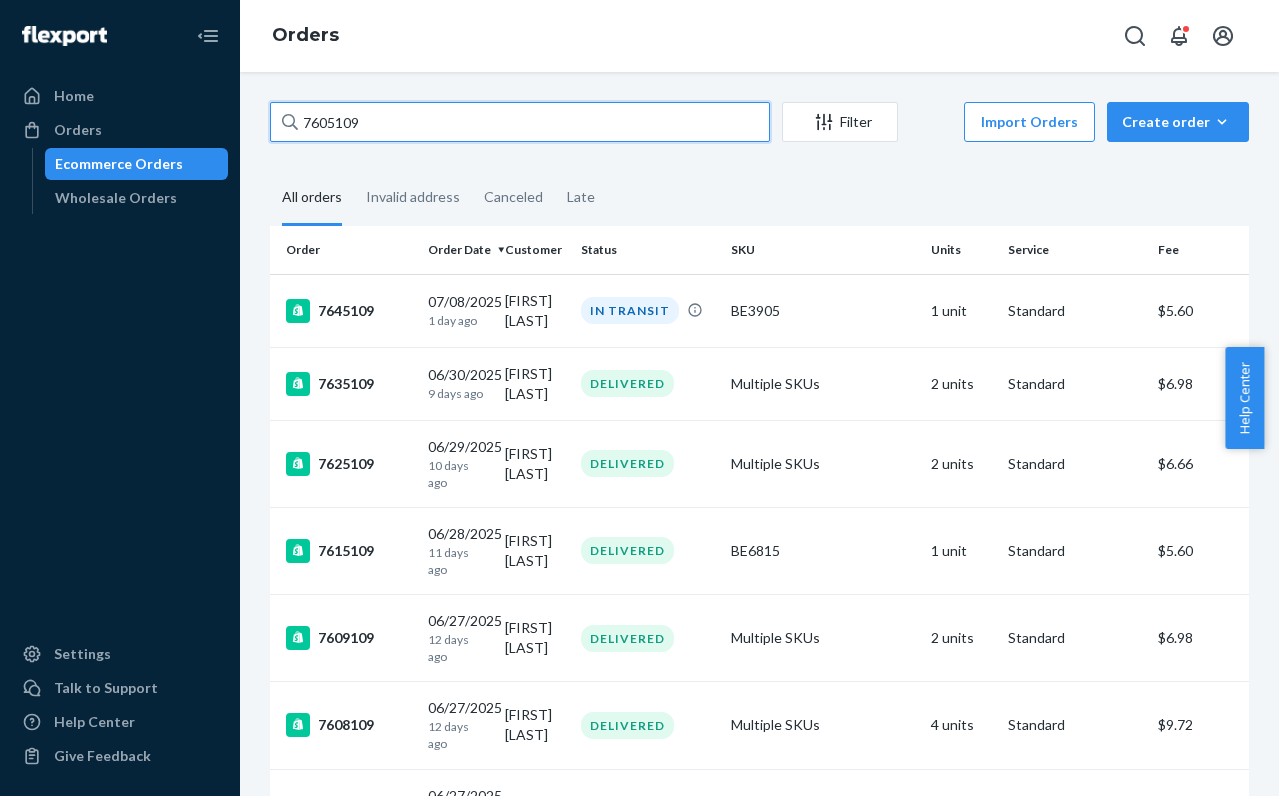 type on "7605109" 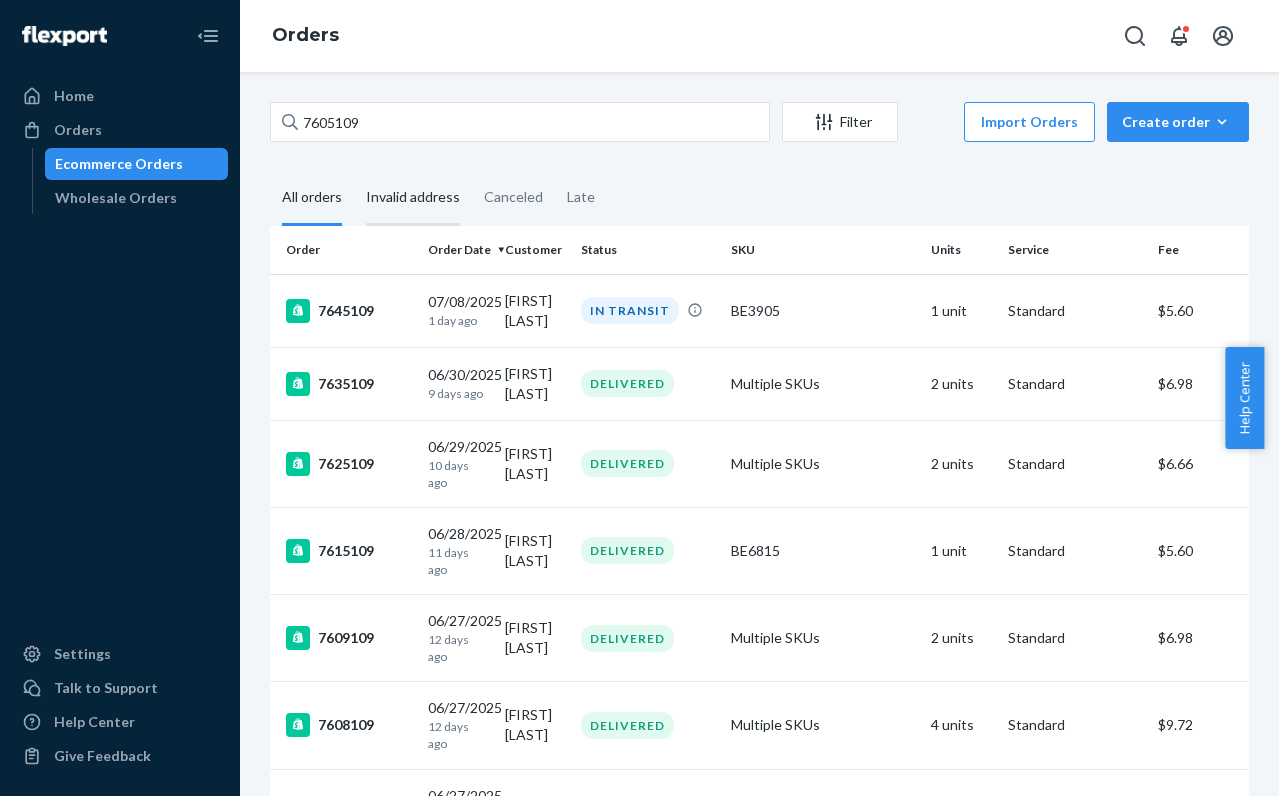 click on "Invalid address" at bounding box center (312, 198) 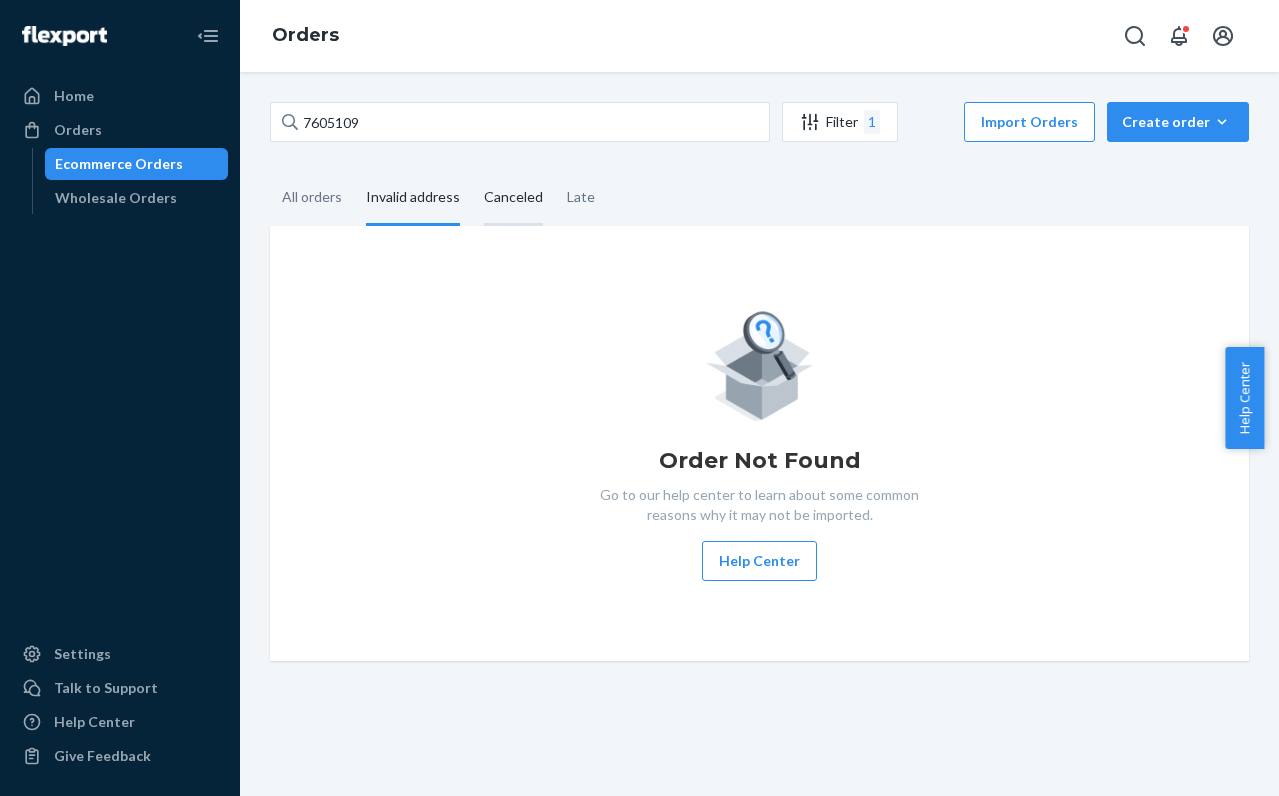 click on "Canceled" at bounding box center (312, 197) 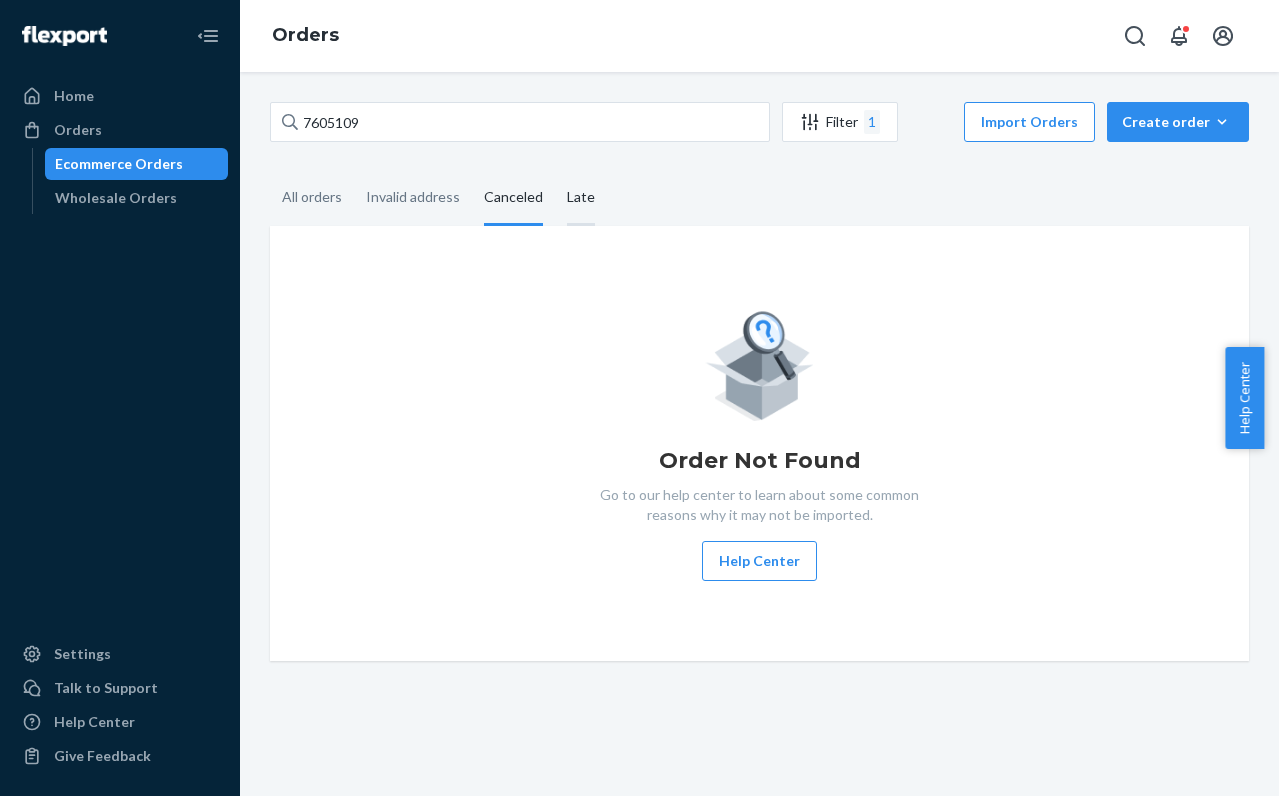click on "Late" at bounding box center (312, 197) 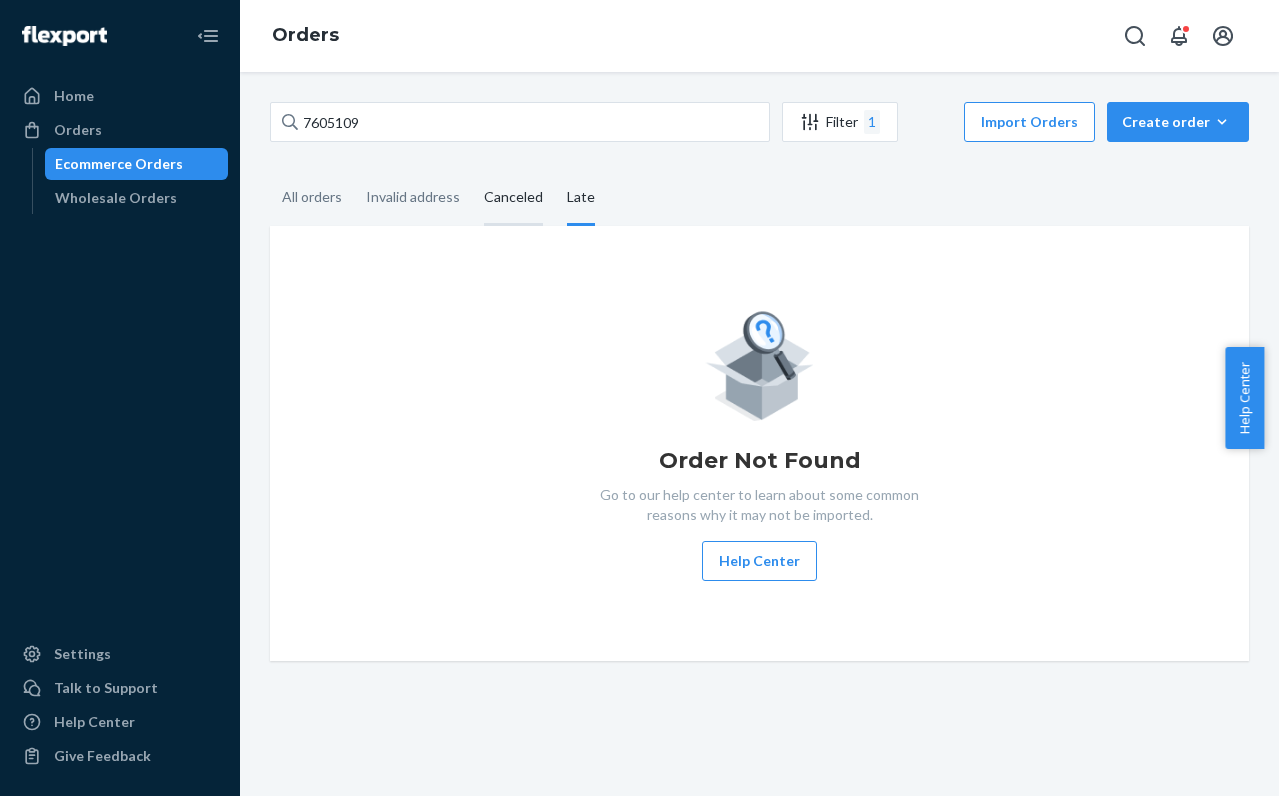 click on "Canceled" at bounding box center (312, 197) 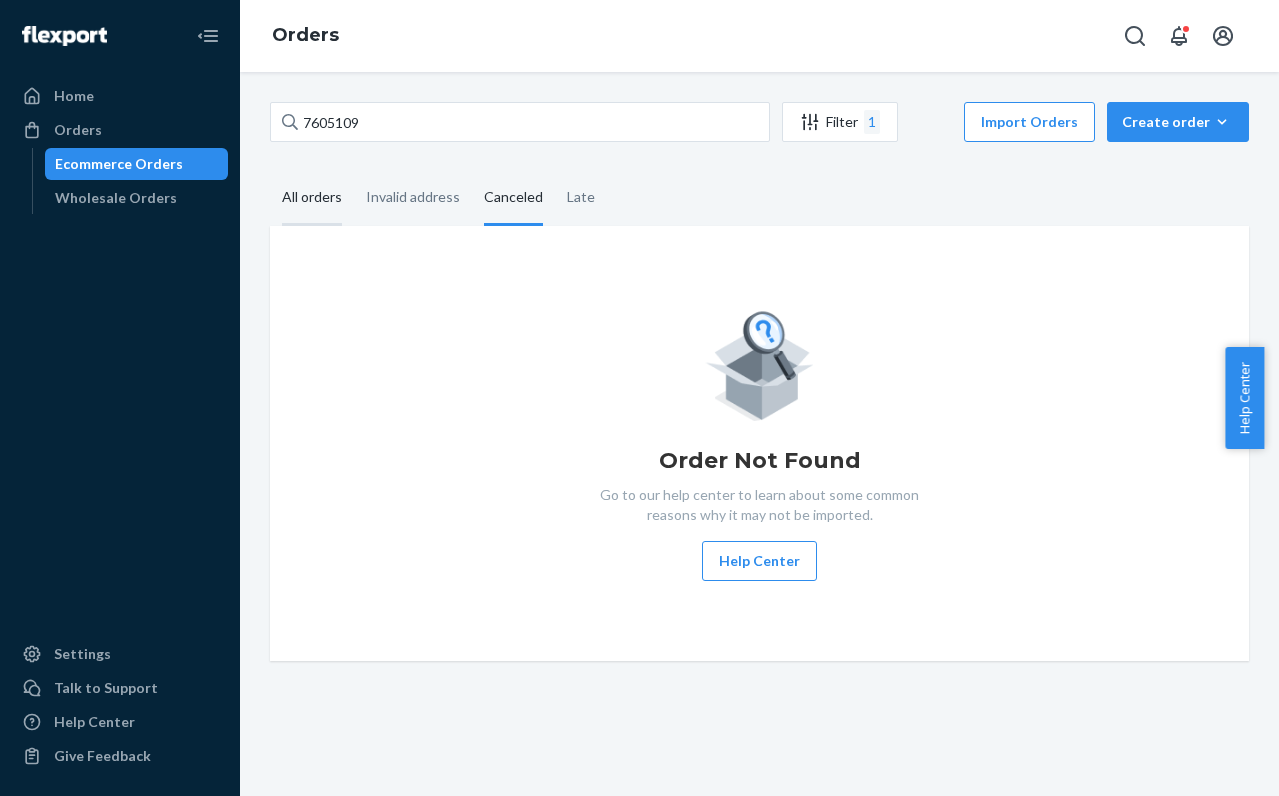 click on "All orders" at bounding box center [312, 198] 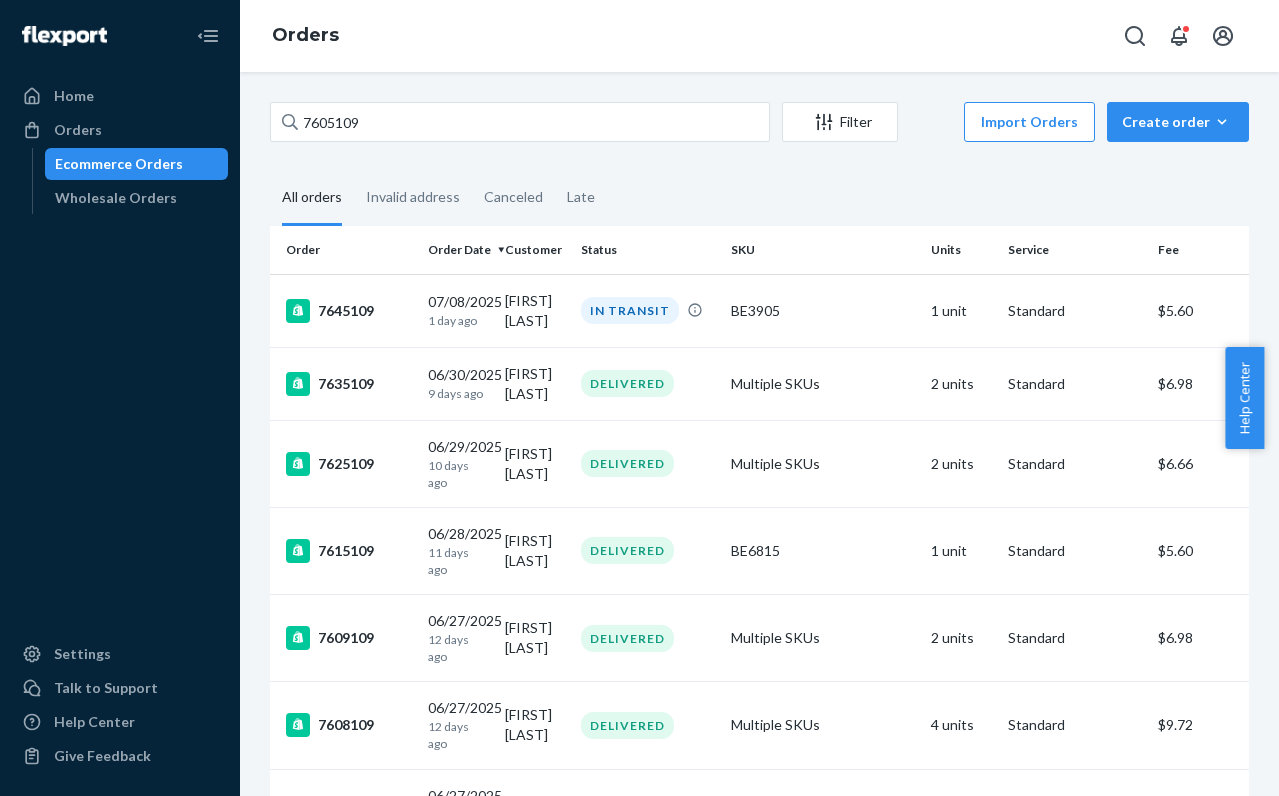 click on "All orders Invalid address Canceled Late" at bounding box center (759, 198) 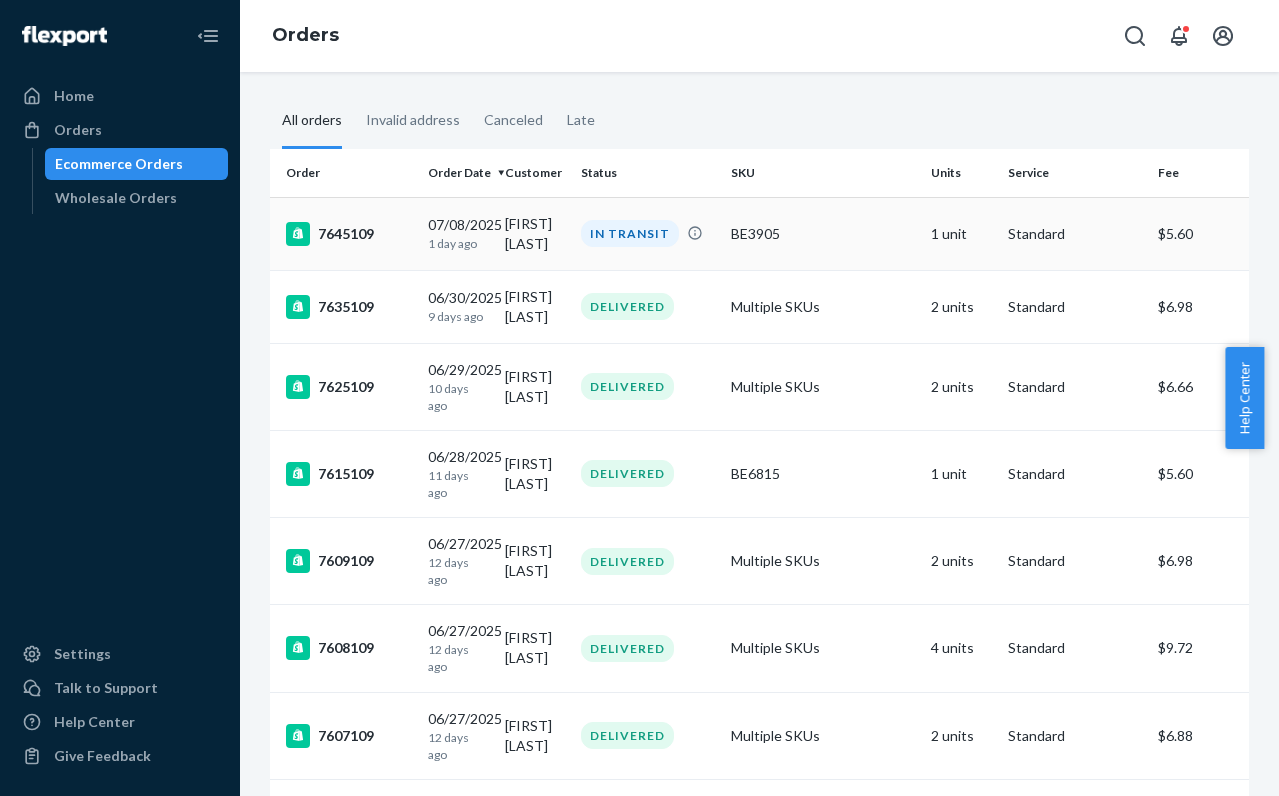 scroll, scrollTop: 0, scrollLeft: 0, axis: both 